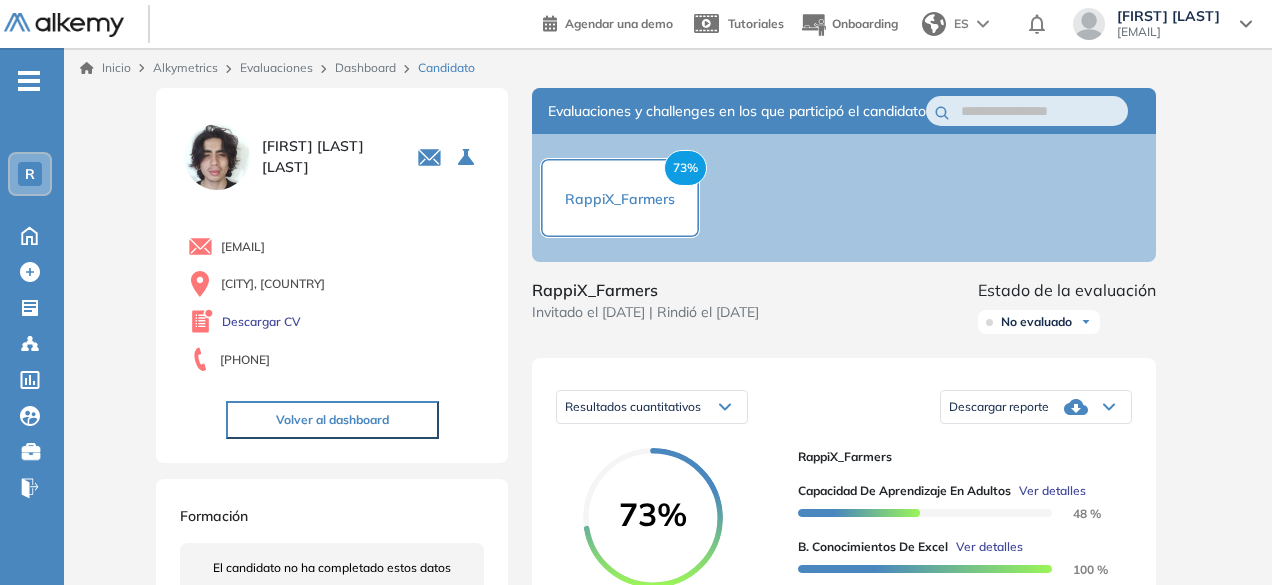 scroll, scrollTop: 0, scrollLeft: 0, axis: both 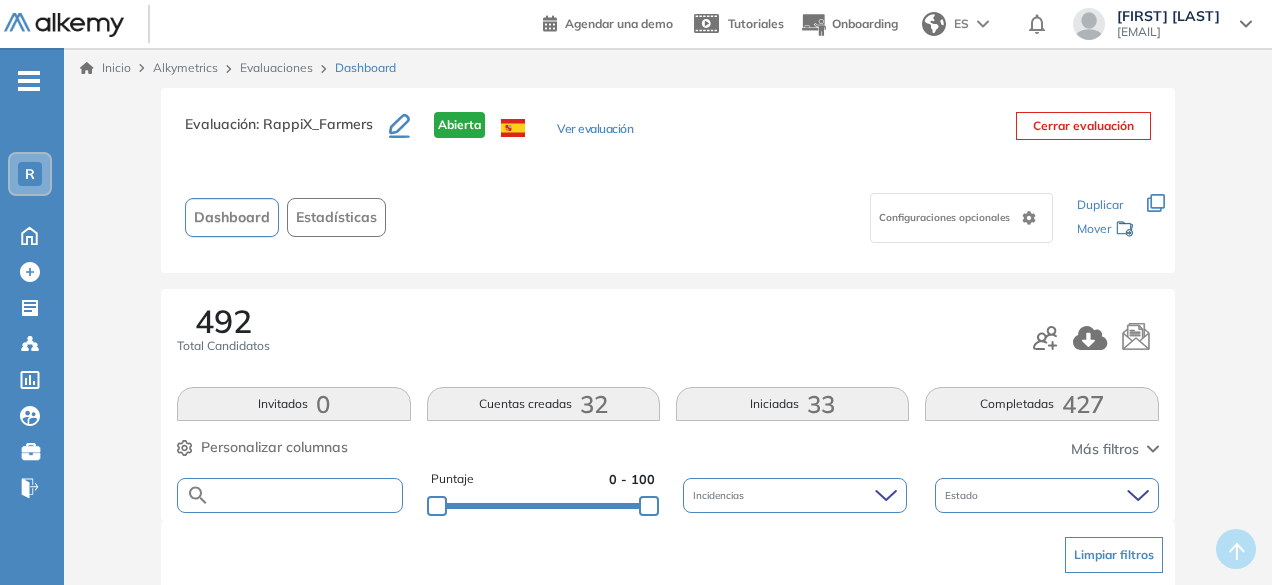 click at bounding box center [305, 495] 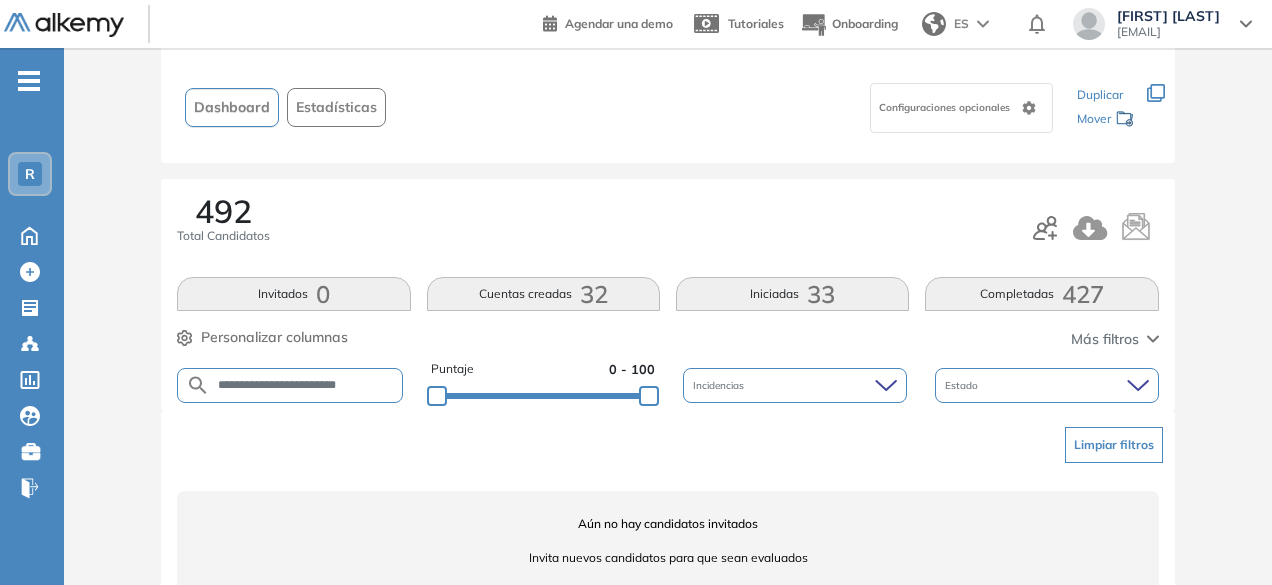 scroll, scrollTop: 128, scrollLeft: 0, axis: vertical 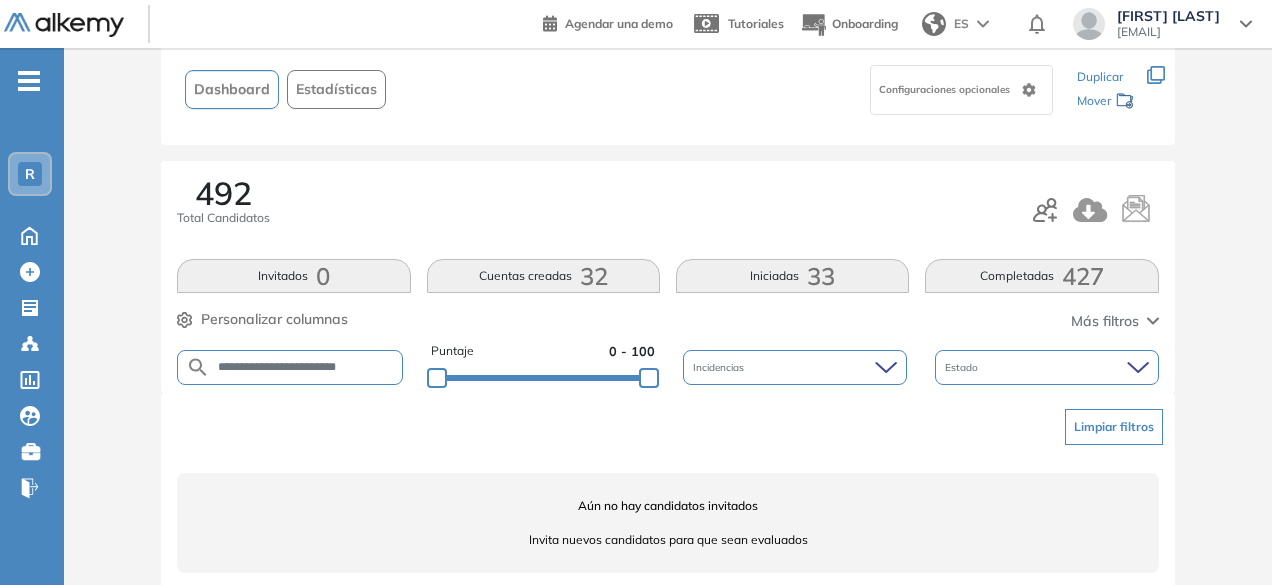 click on "**********" at bounding box center [305, 367] 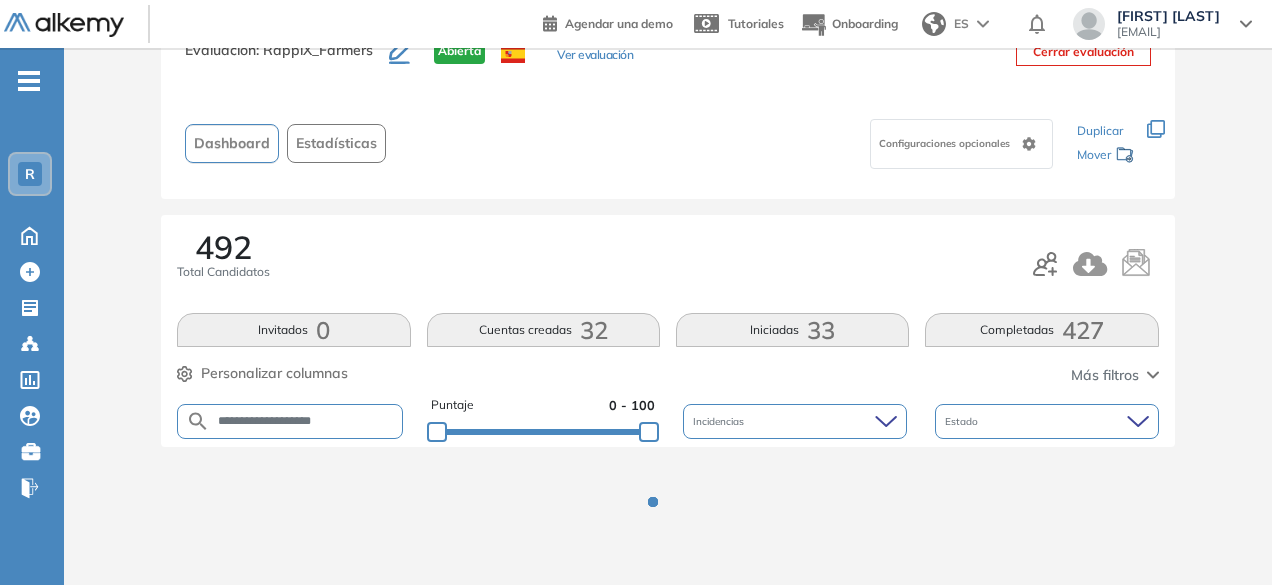 scroll, scrollTop: 128, scrollLeft: 0, axis: vertical 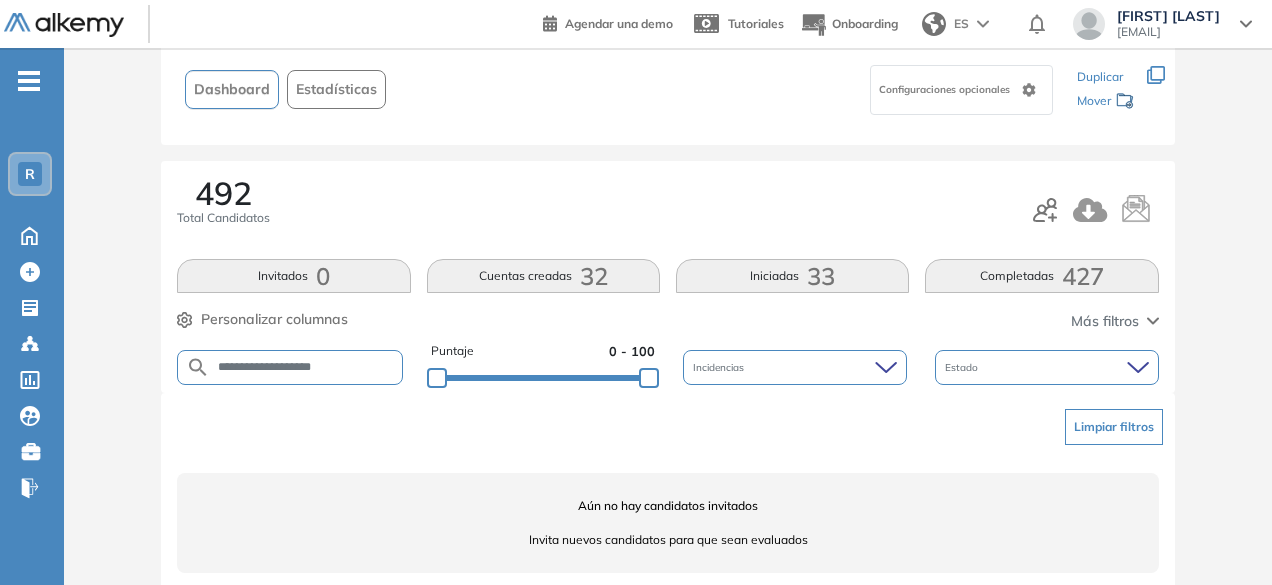 click on "**********" at bounding box center [305, 367] 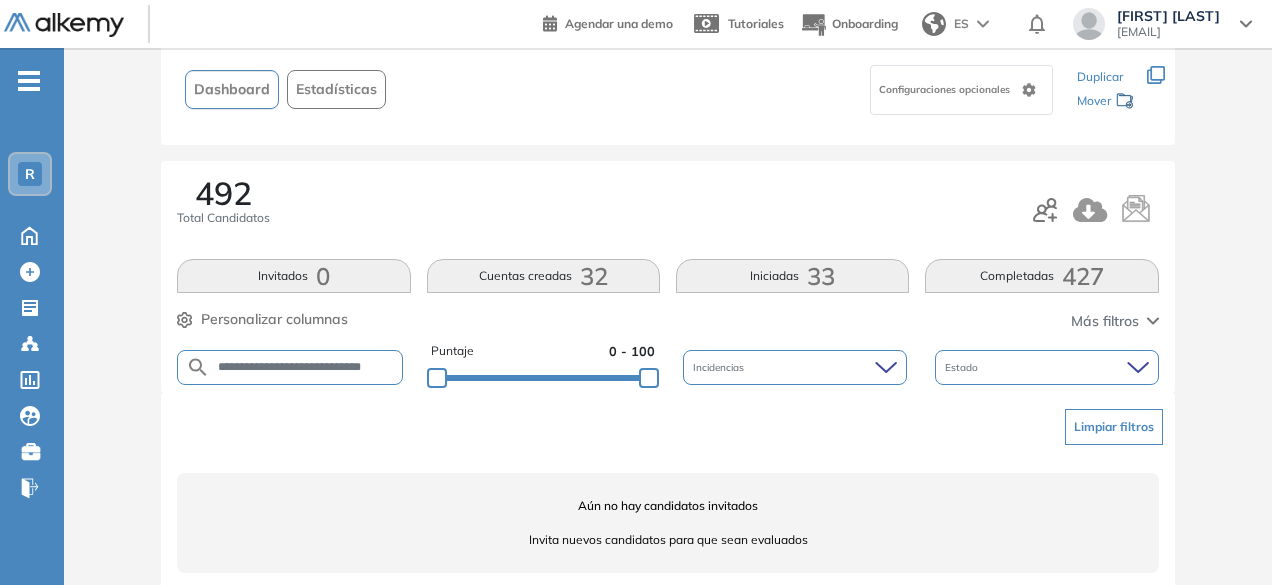 scroll, scrollTop: 0, scrollLeft: 11, axis: horizontal 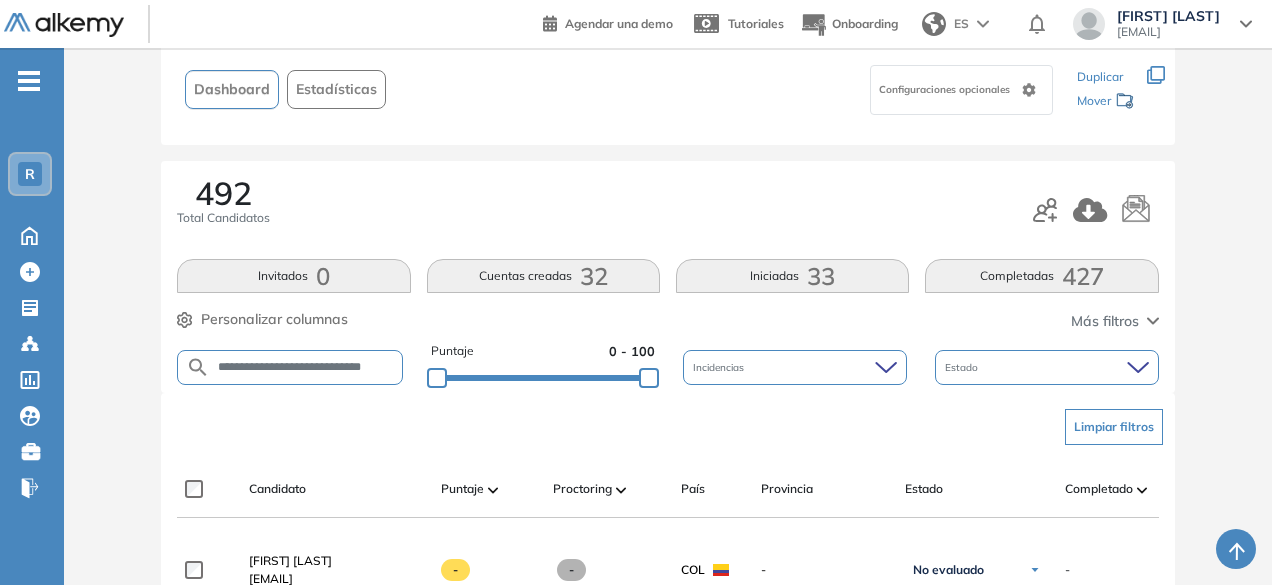 click on "**********" at bounding box center (306, 367) 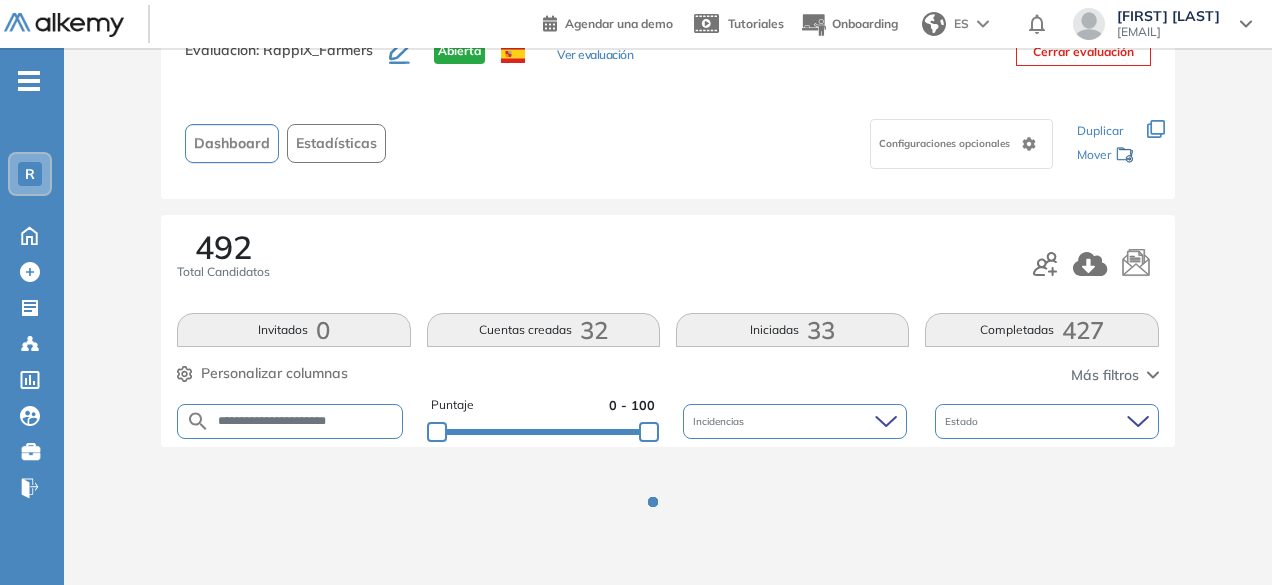 scroll, scrollTop: 128, scrollLeft: 0, axis: vertical 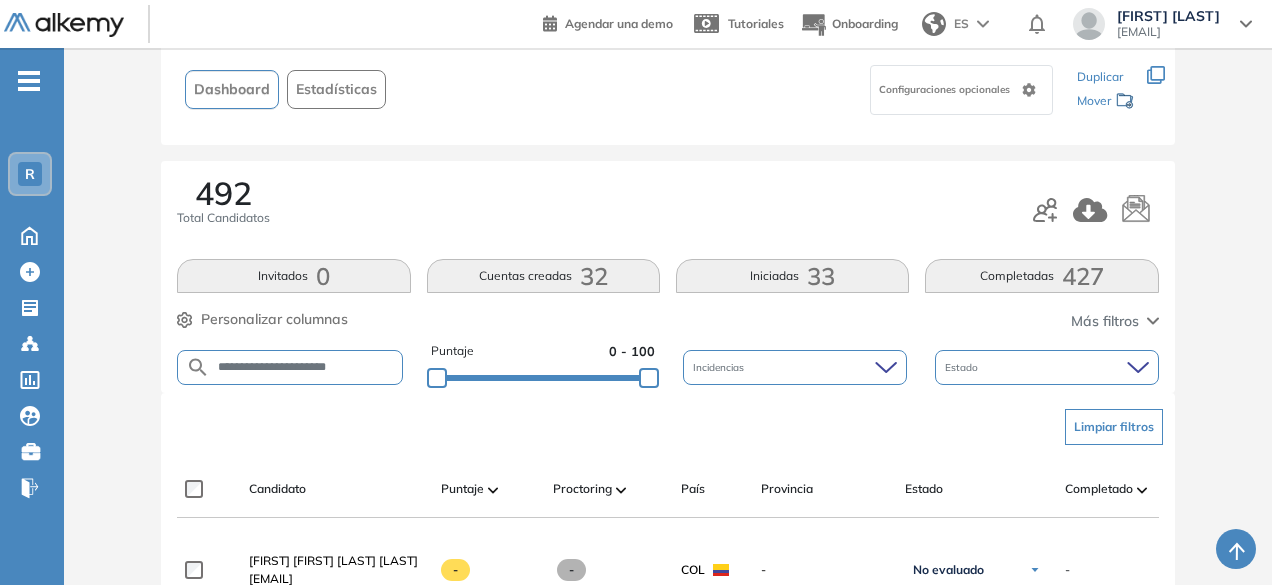 click on "**********" at bounding box center (306, 367) 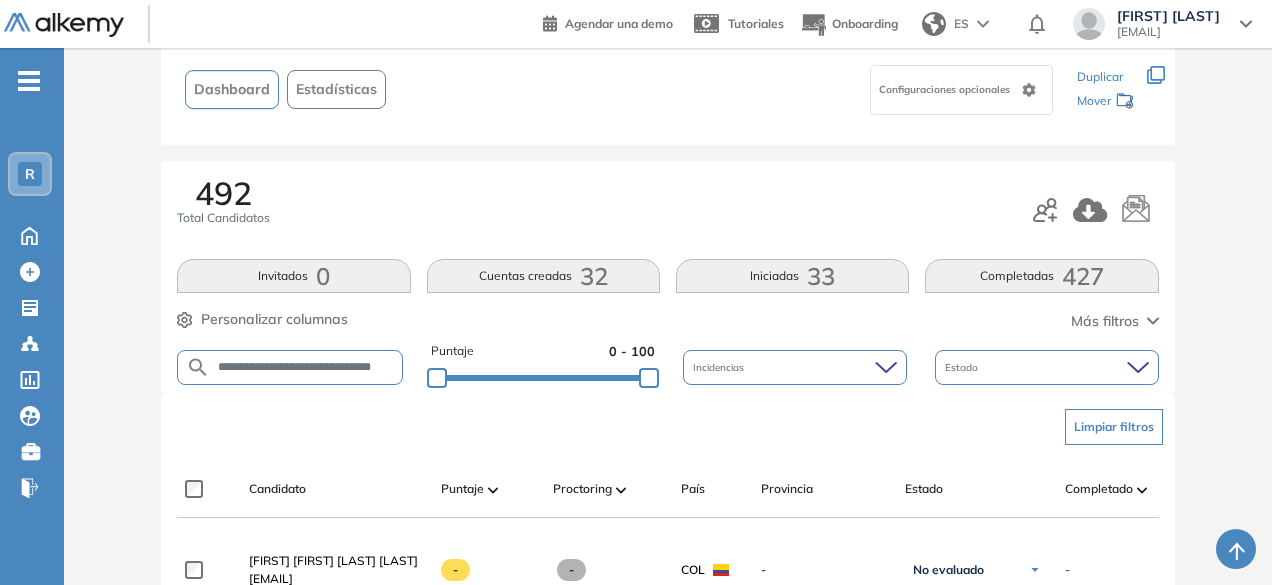 scroll, scrollTop: 0, scrollLeft: 10, axis: horizontal 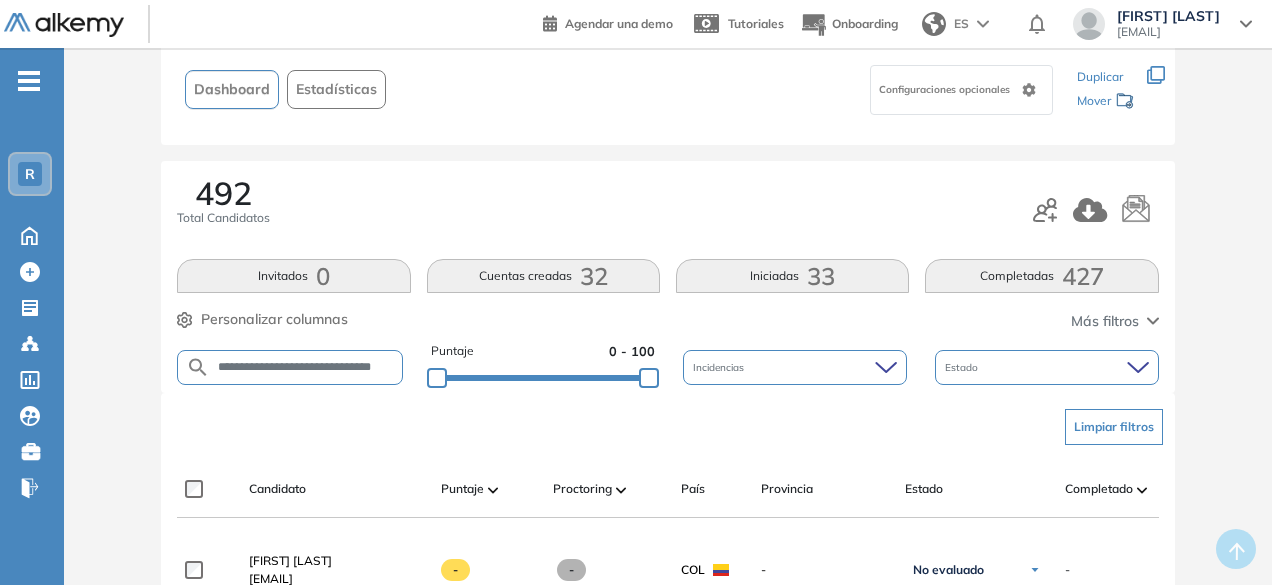 click on "**********" at bounding box center [290, 367] 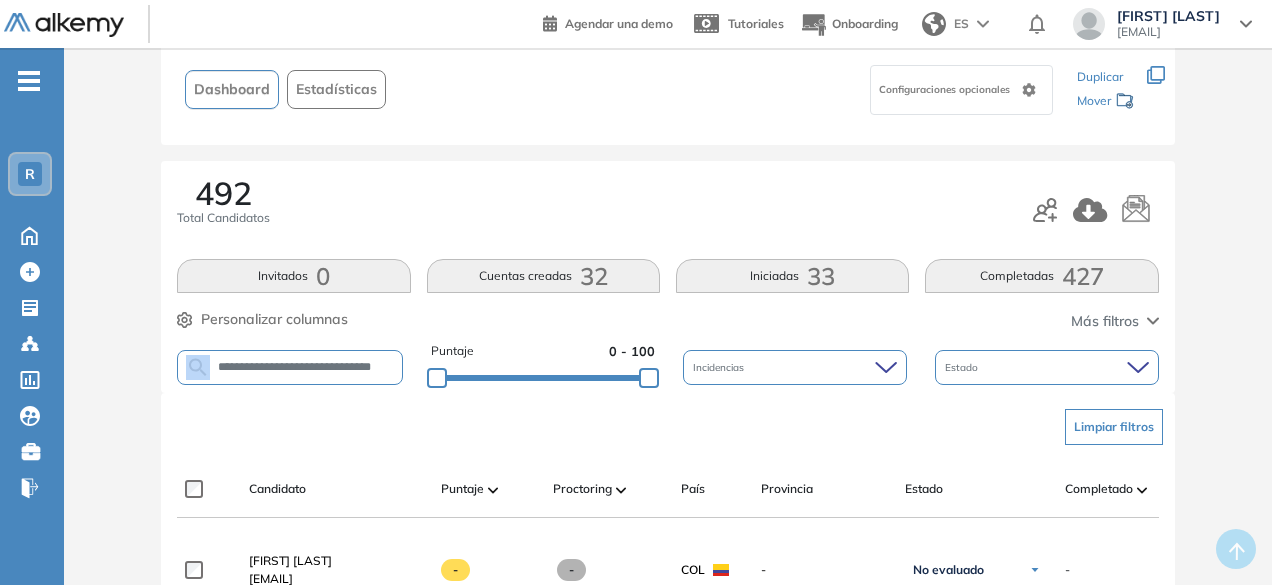 click on "**********" at bounding box center [290, 367] 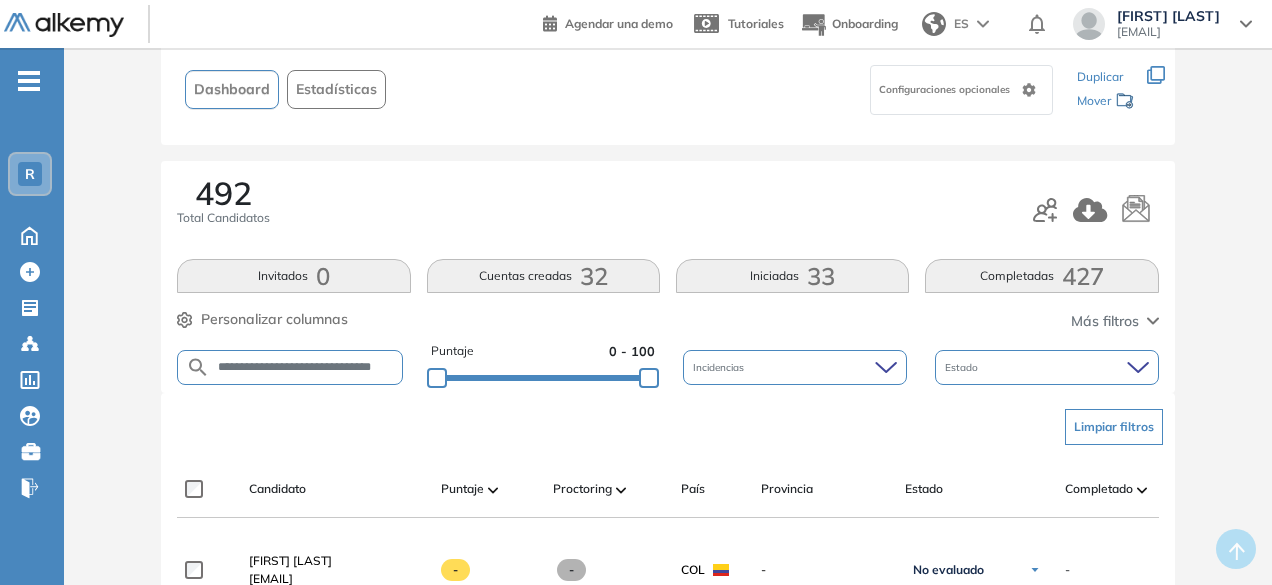 click on "**********" at bounding box center (306, 367) 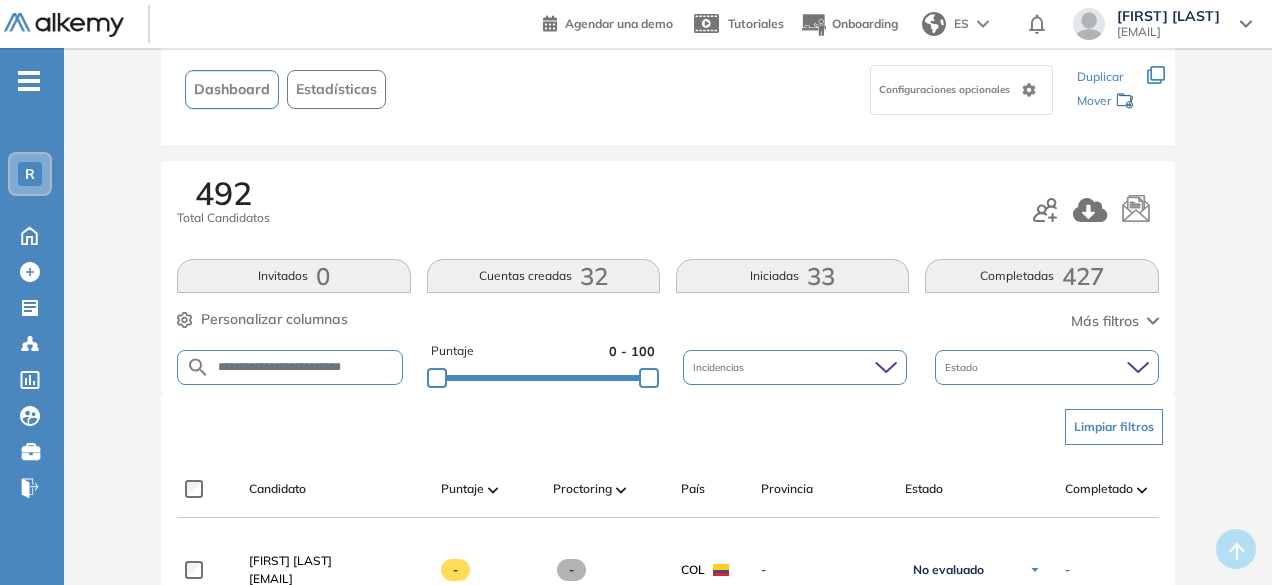 type on "**********" 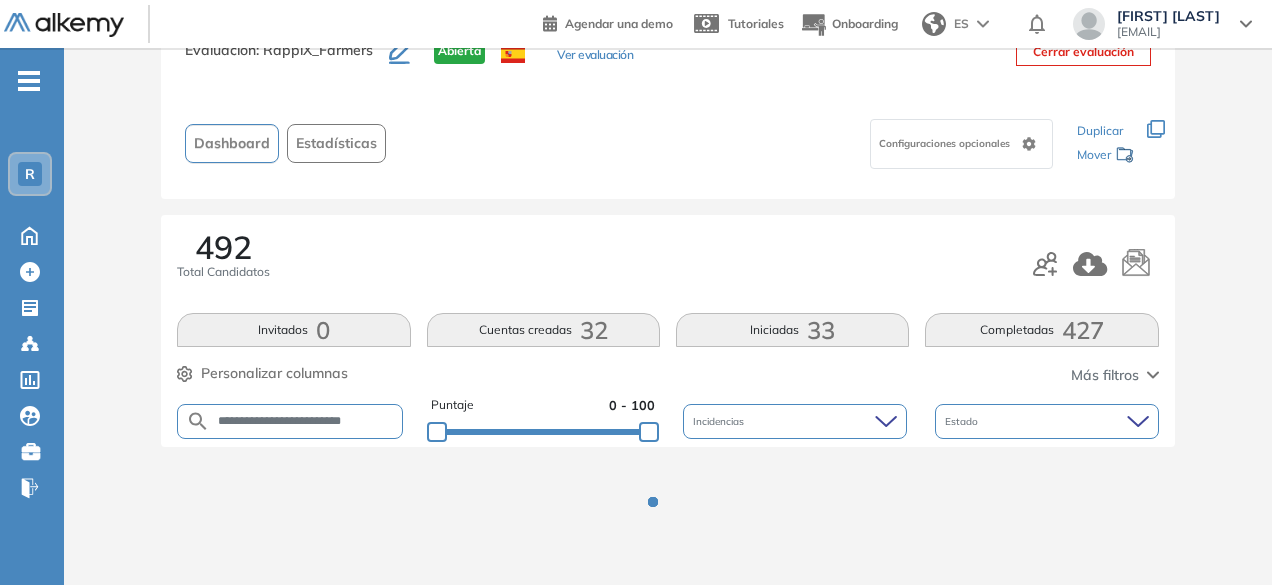 scroll, scrollTop: 128, scrollLeft: 0, axis: vertical 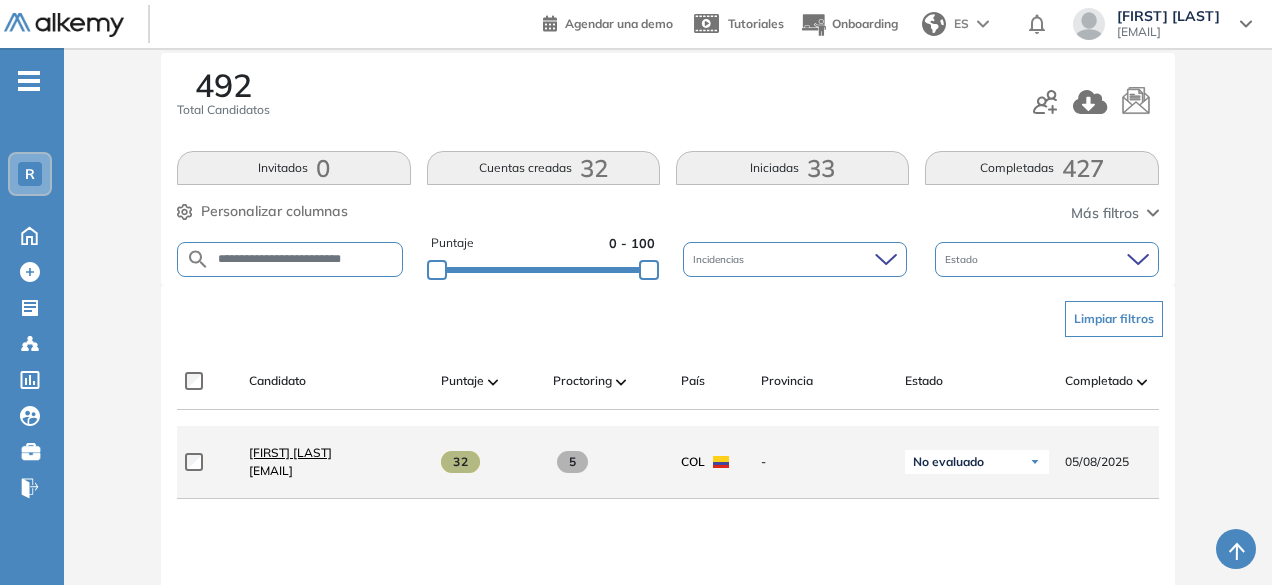 click on "[FIRST] [LAST]" at bounding box center (290, 452) 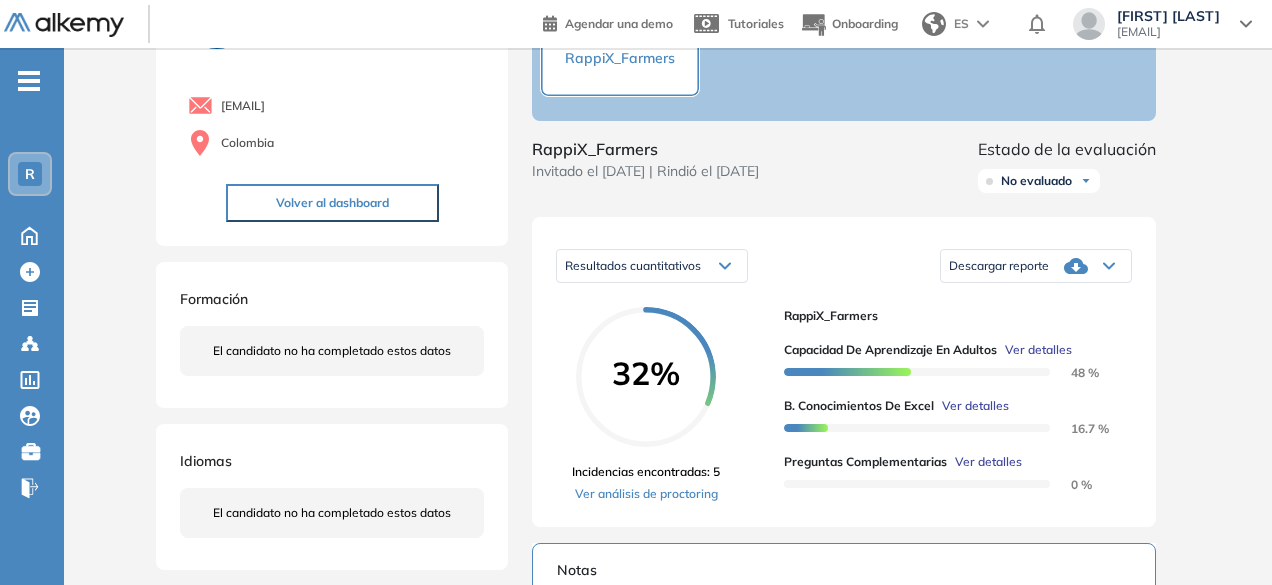 scroll, scrollTop: 168, scrollLeft: 0, axis: vertical 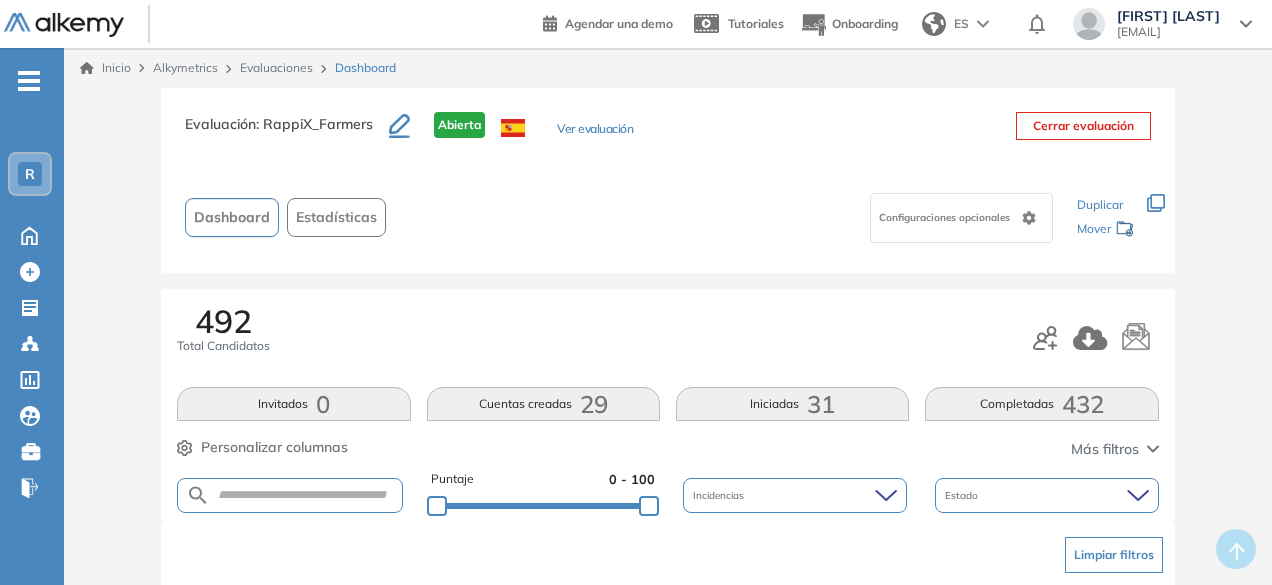 click at bounding box center [289, 495] 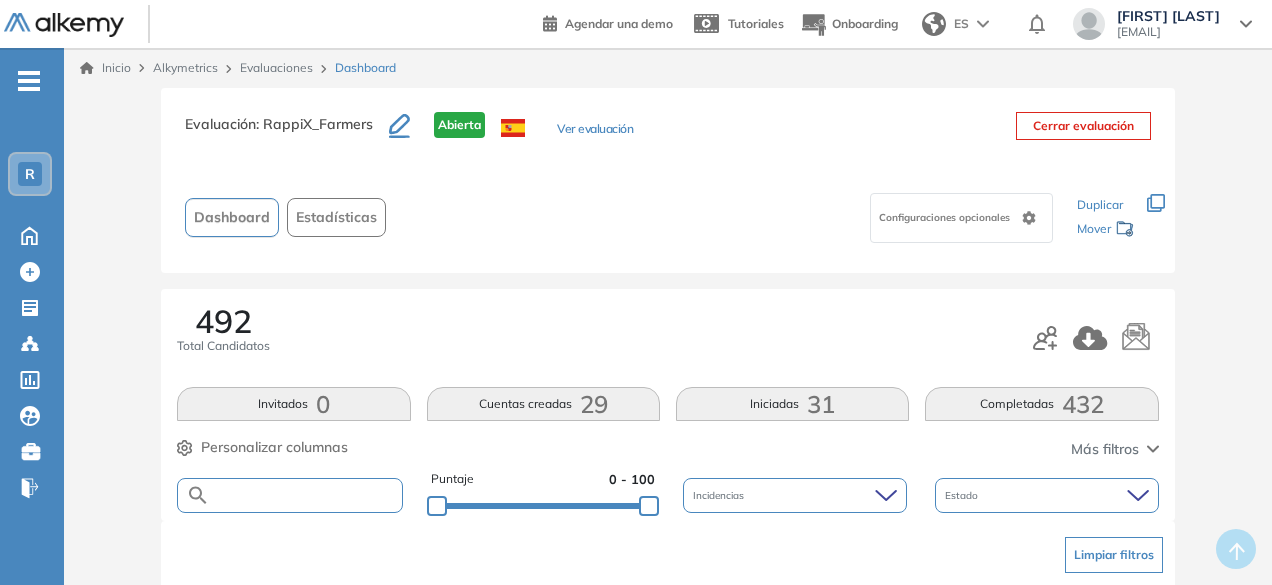 click at bounding box center [305, 495] 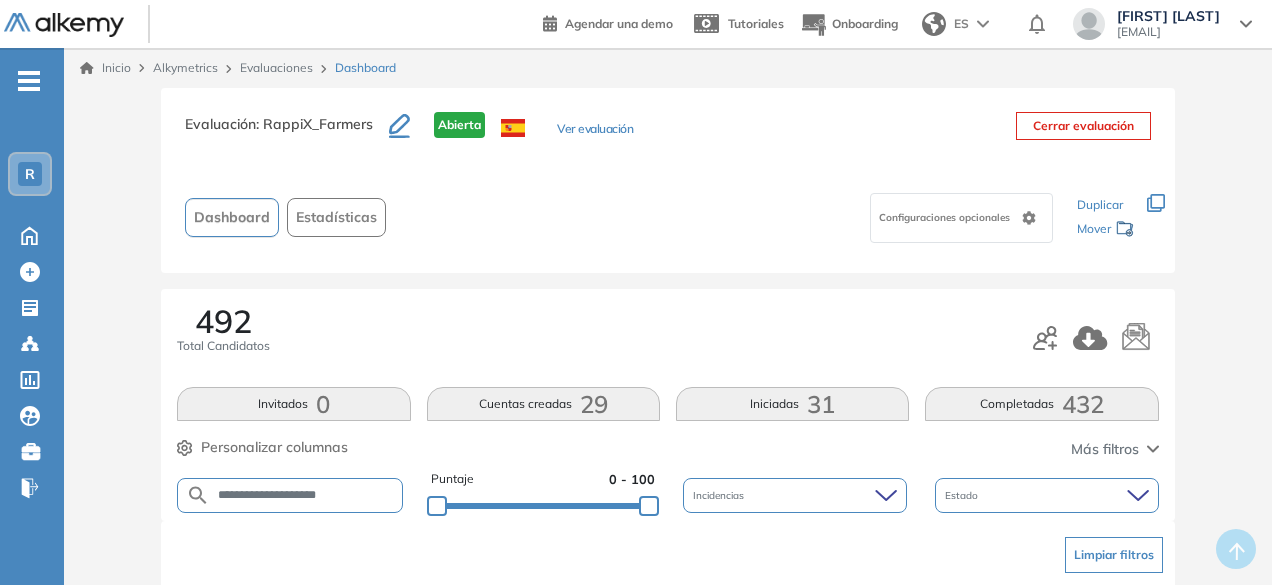 type on "**********" 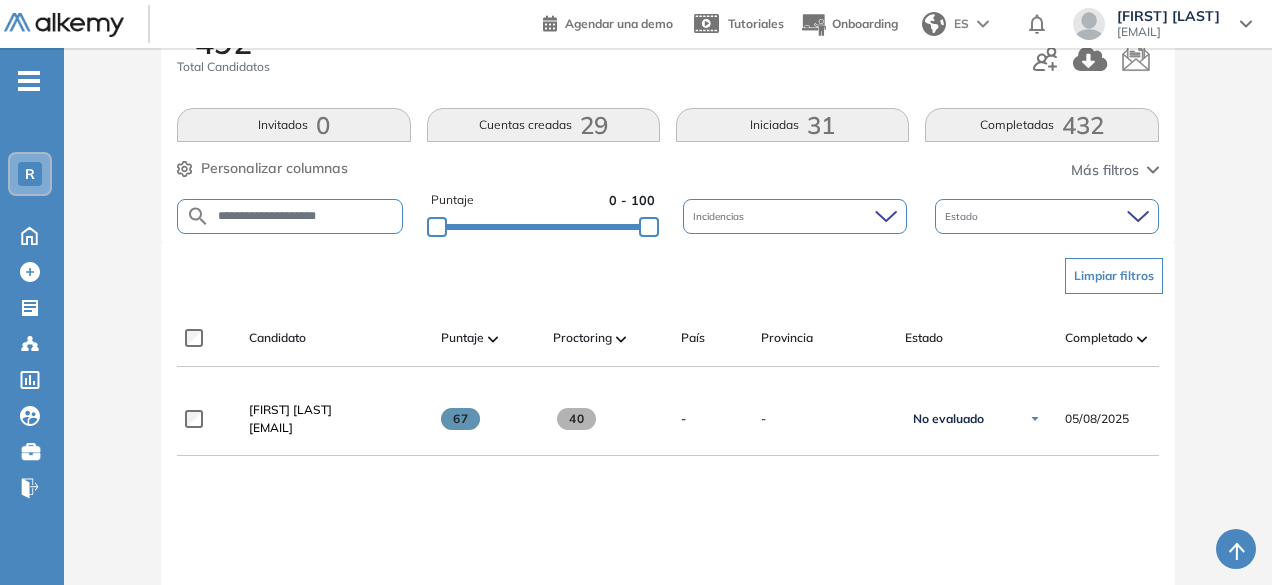 scroll, scrollTop: 278, scrollLeft: 0, axis: vertical 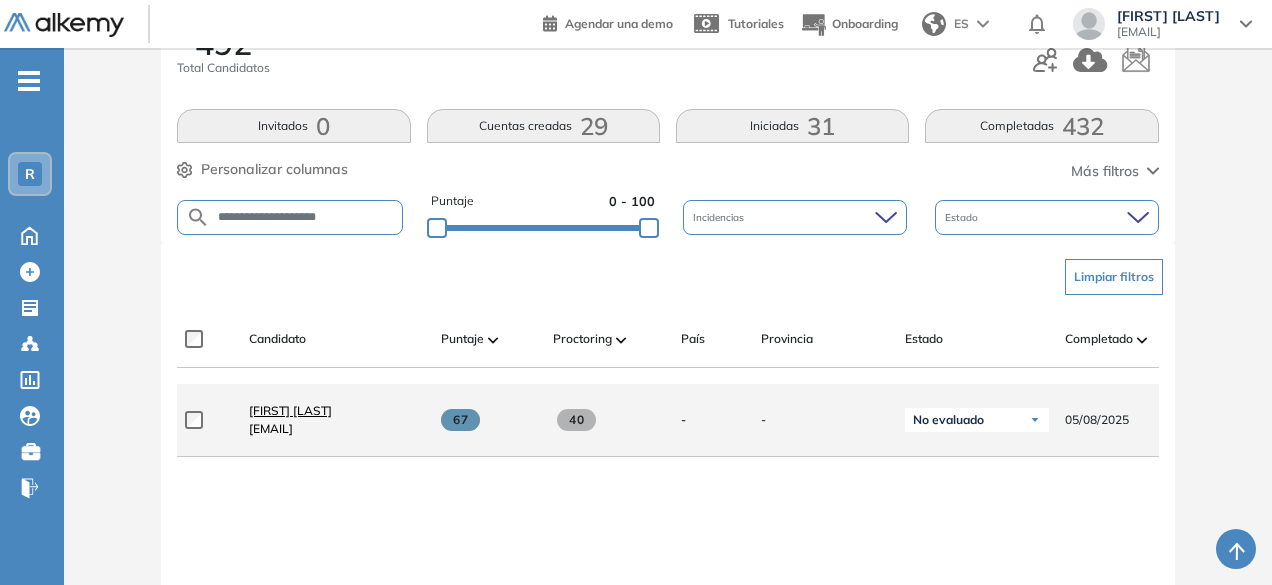 click on "[FIRST] [LAST]" at bounding box center (290, 410) 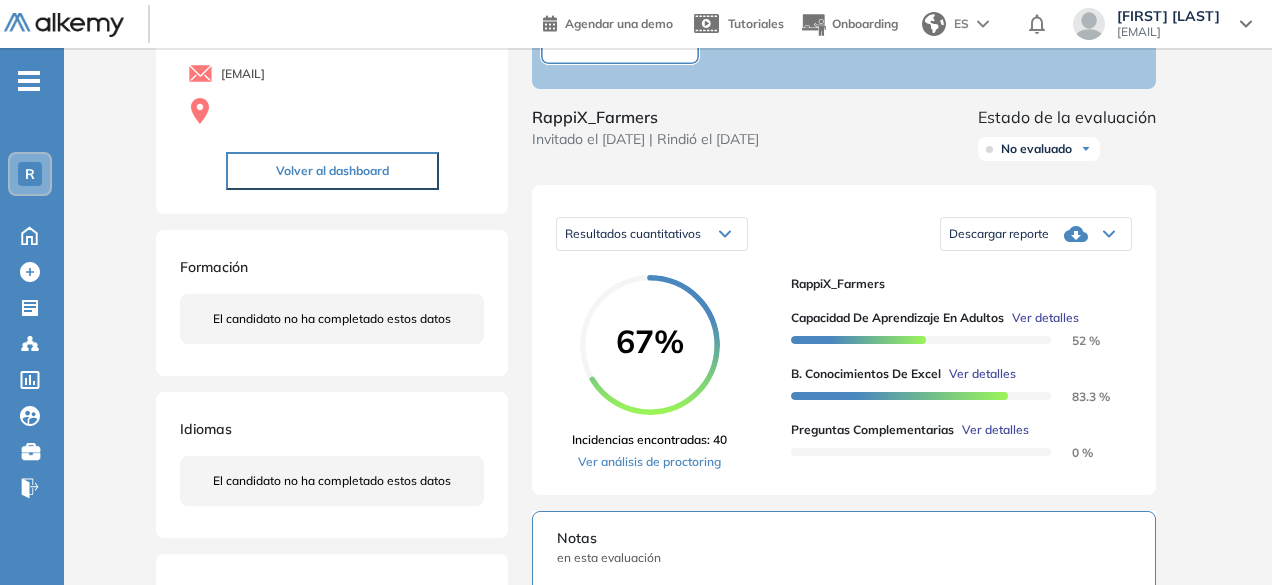 scroll, scrollTop: 182, scrollLeft: 0, axis: vertical 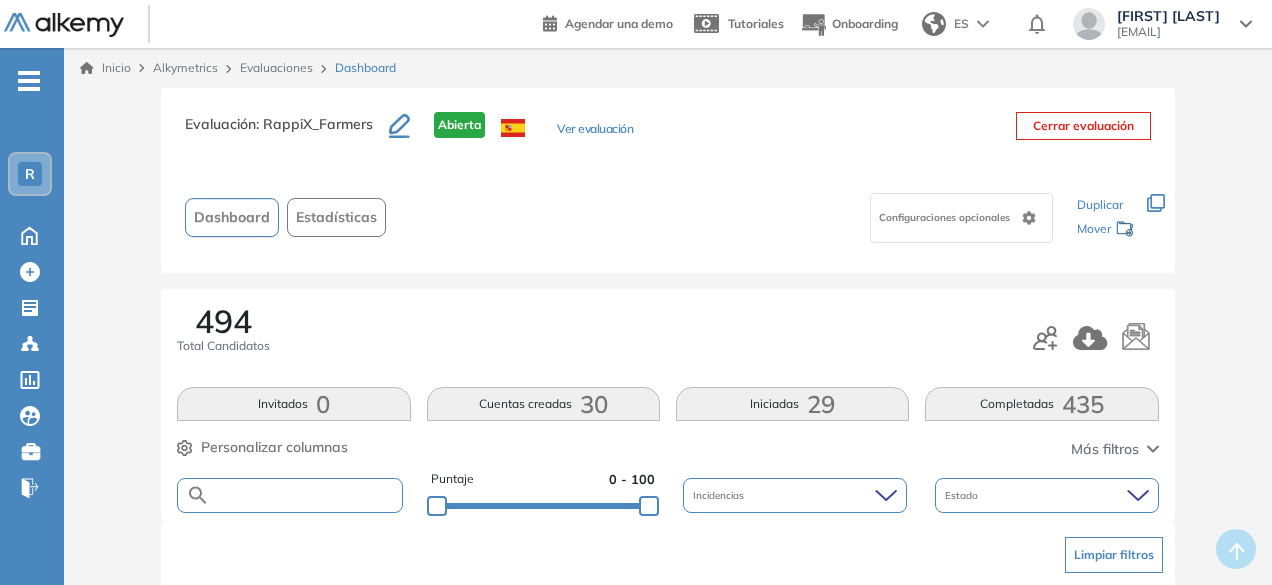 click at bounding box center [305, 495] 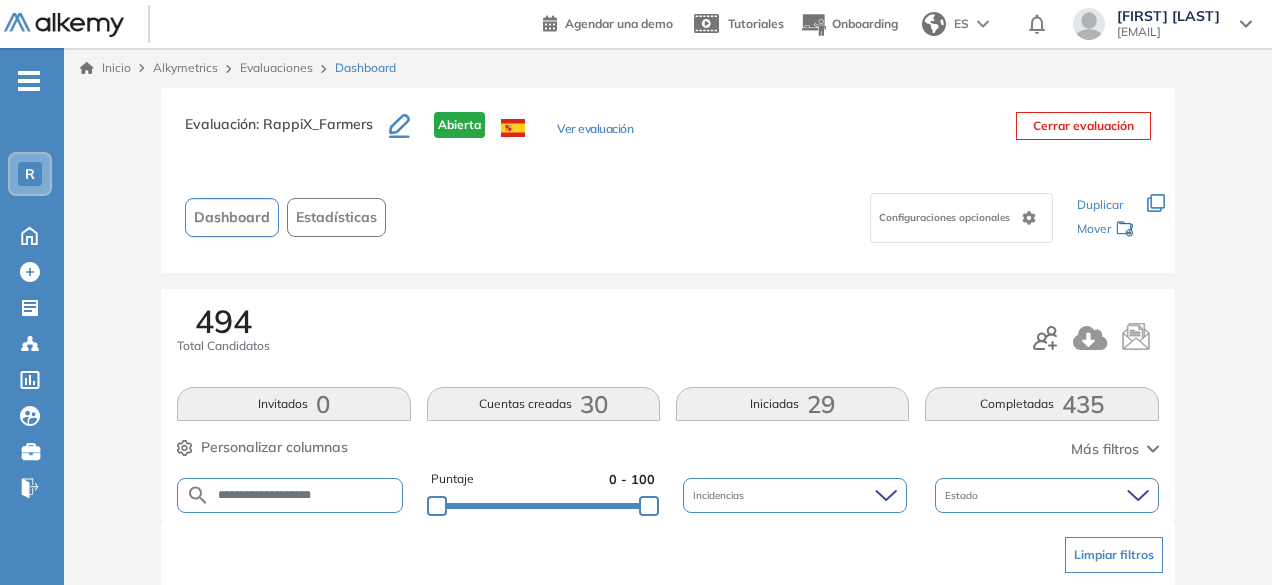 click on "**********" at bounding box center [305, 495] 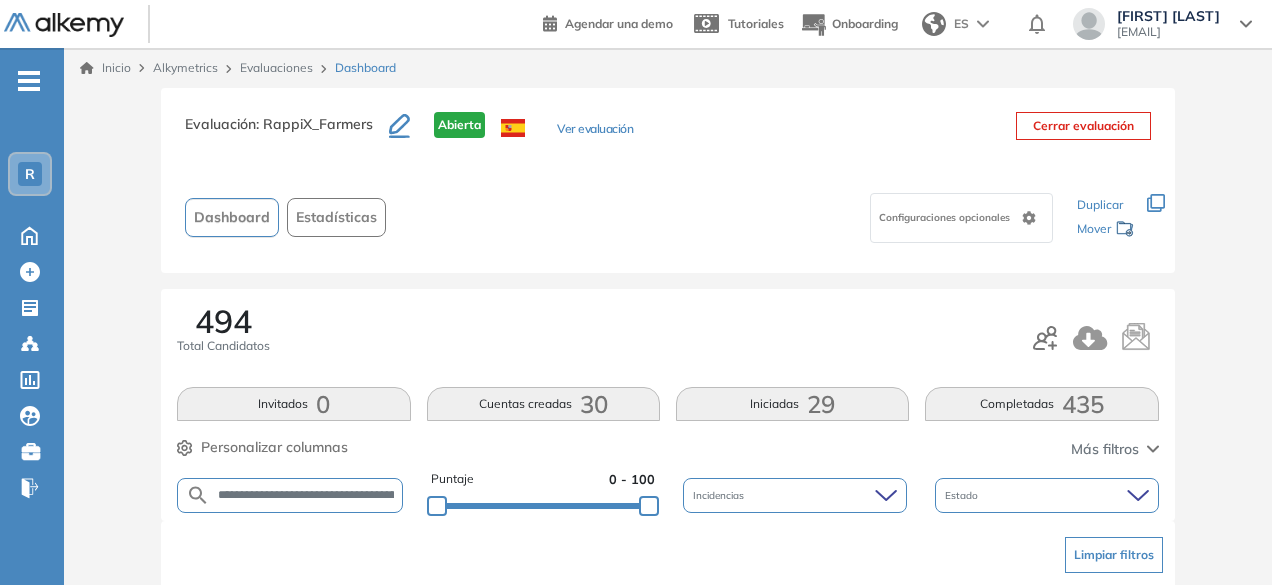 scroll, scrollTop: 0, scrollLeft: 62, axis: horizontal 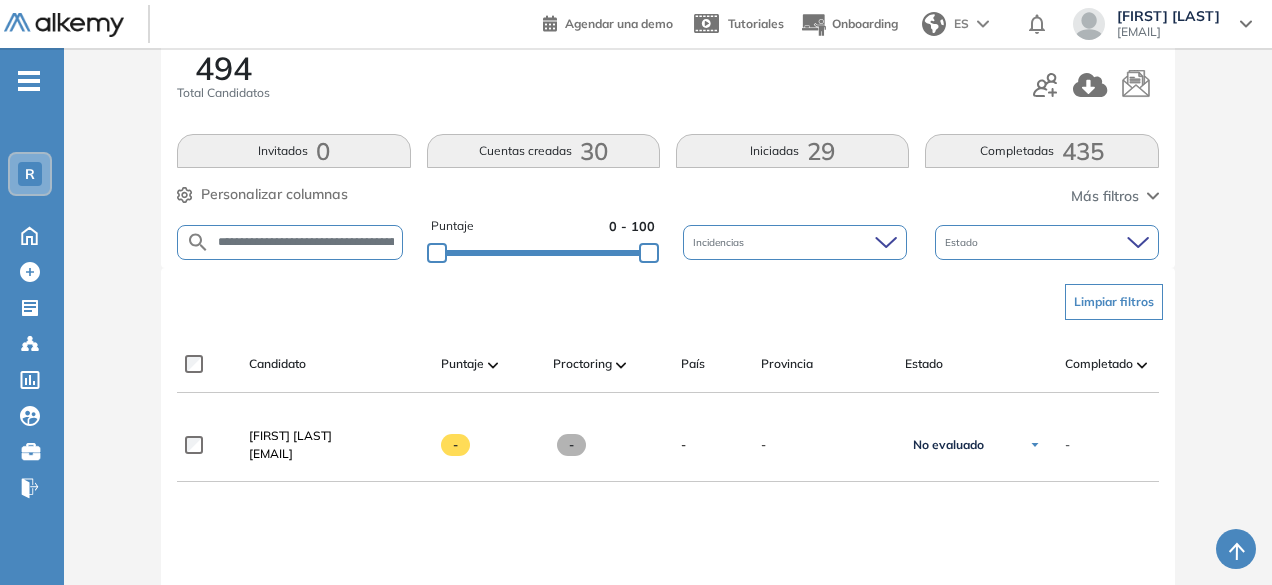 drag, startPoint x: 338, startPoint y: 254, endPoint x: 335, endPoint y: 242, distance: 12.369317 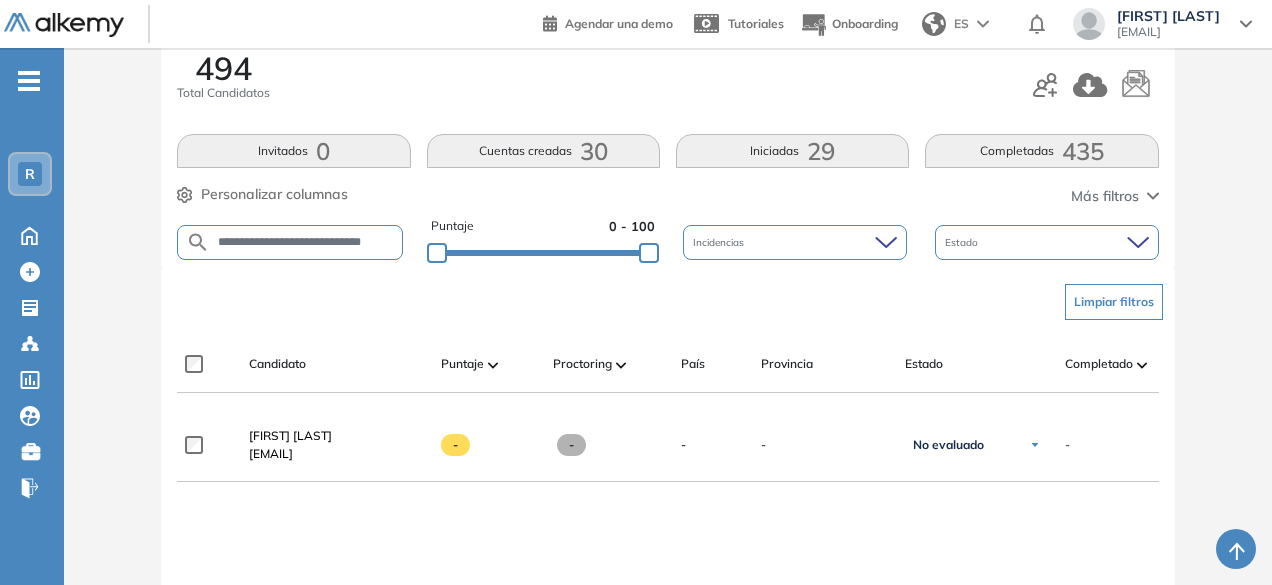 scroll, scrollTop: 0, scrollLeft: 11, axis: horizontal 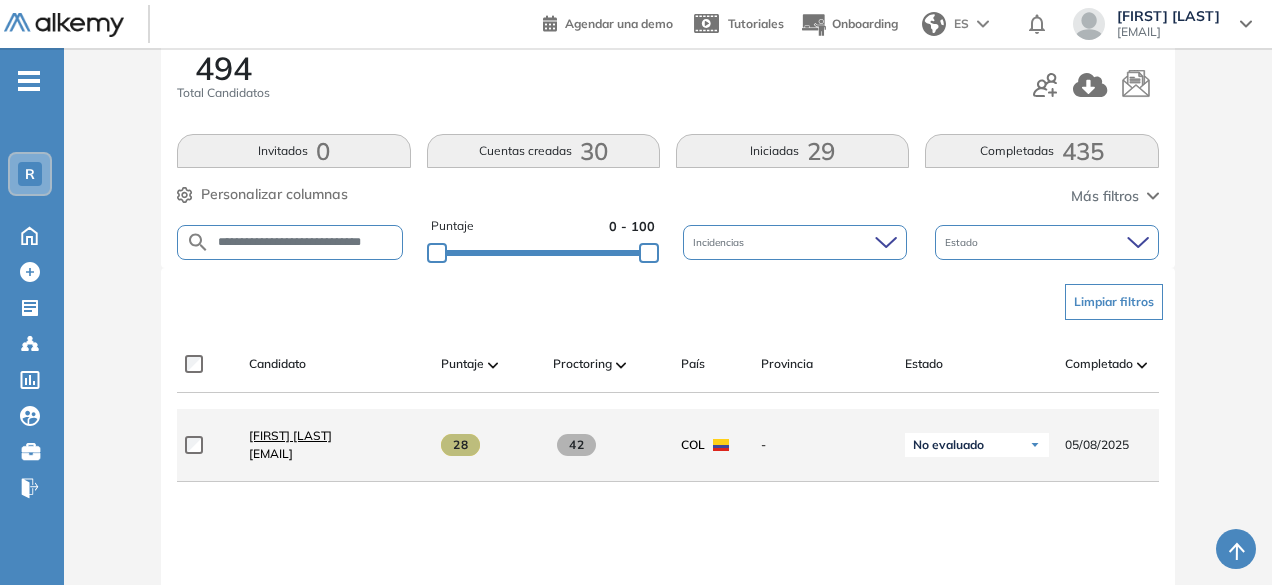 click on "[FIRST] [LAST]" at bounding box center [290, 435] 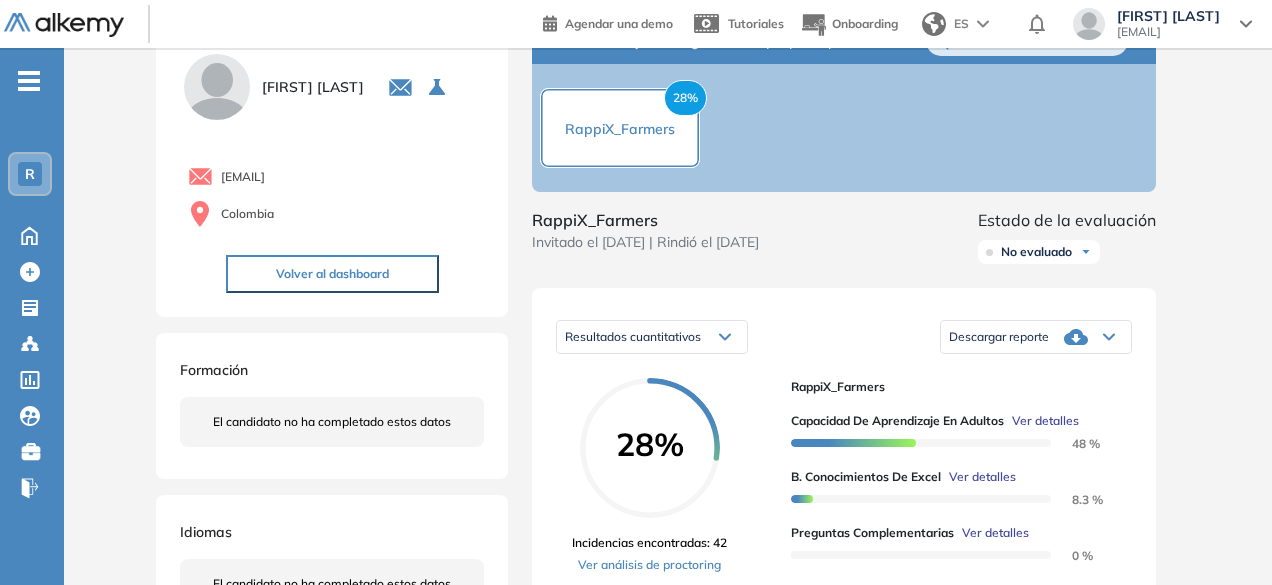 scroll, scrollTop: 75, scrollLeft: 0, axis: vertical 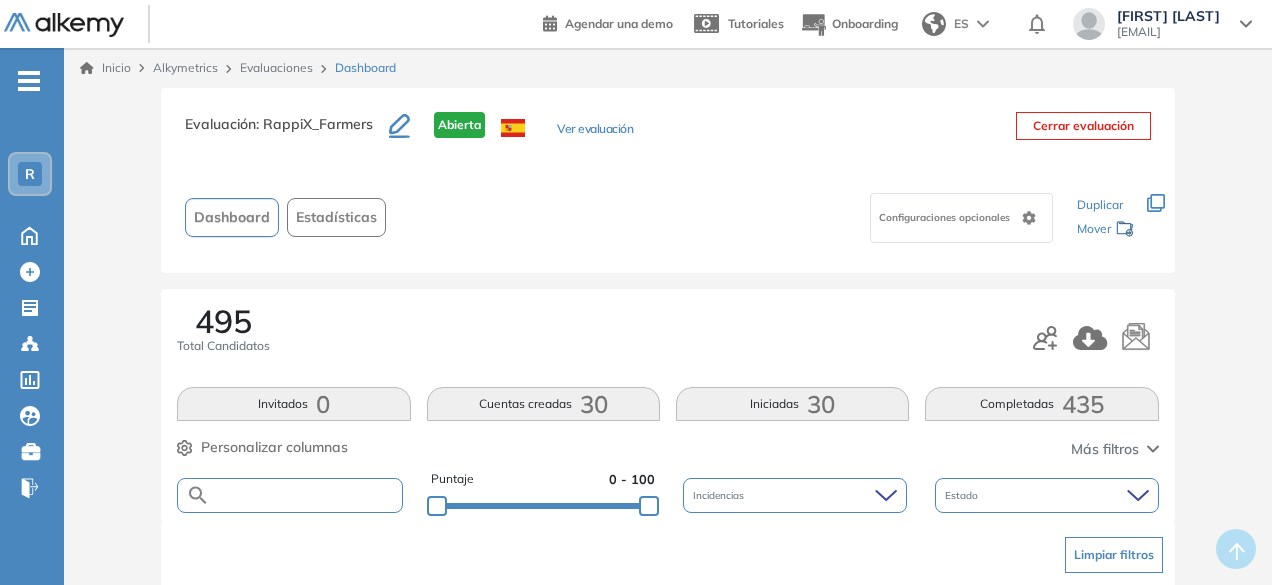 click at bounding box center [305, 495] 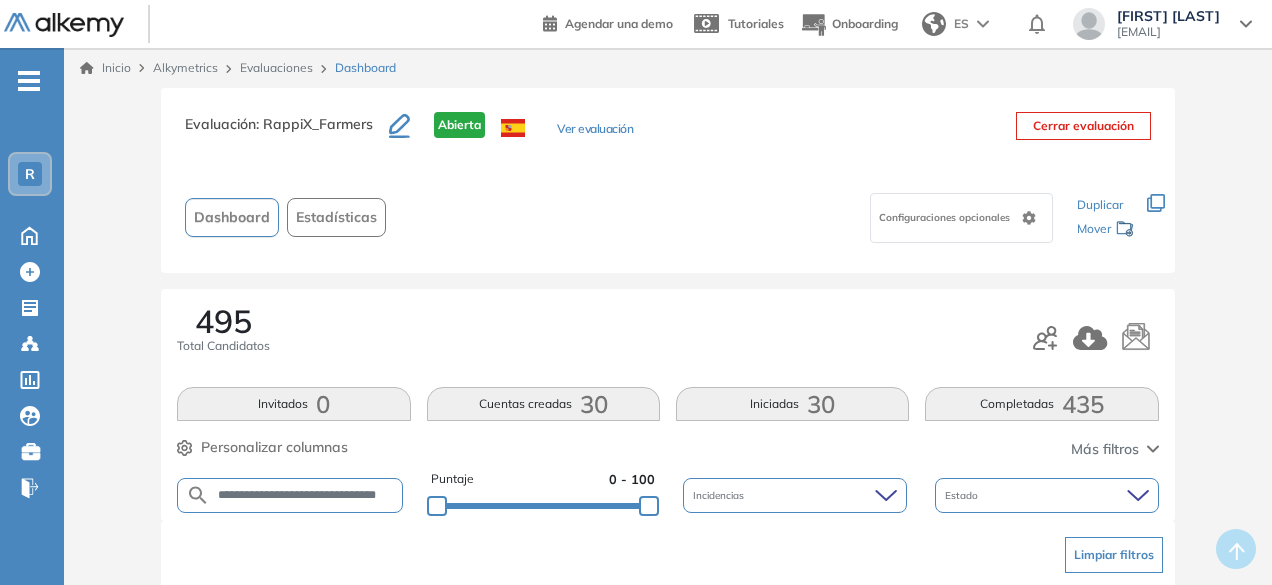 scroll, scrollTop: 0, scrollLeft: 20, axis: horizontal 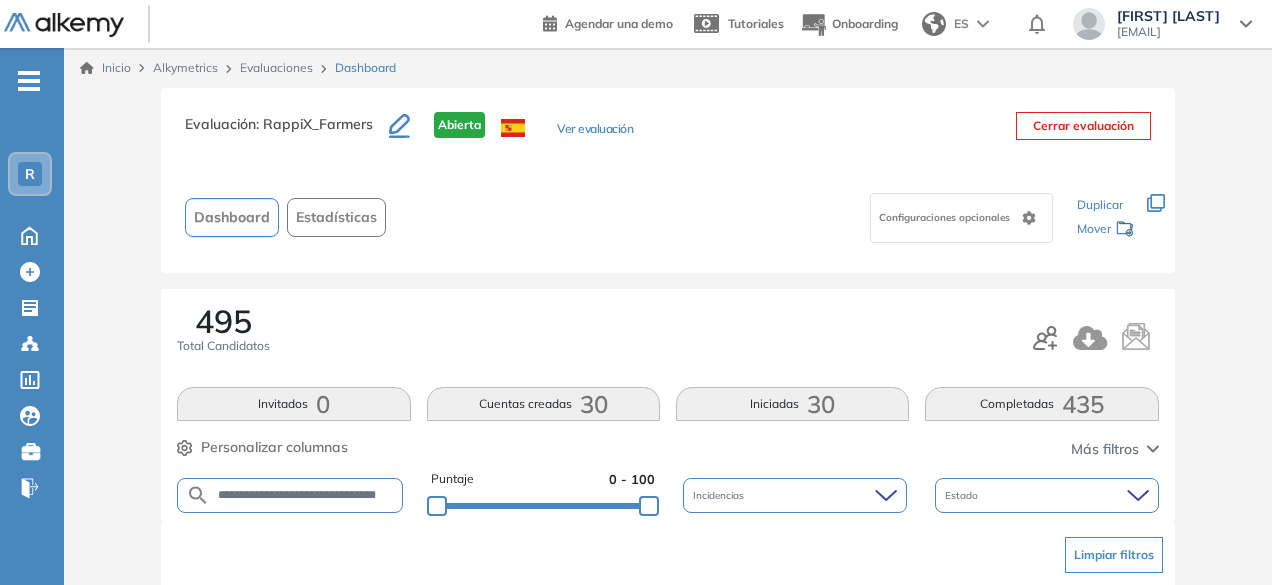 click on "**********" at bounding box center (306, 495) 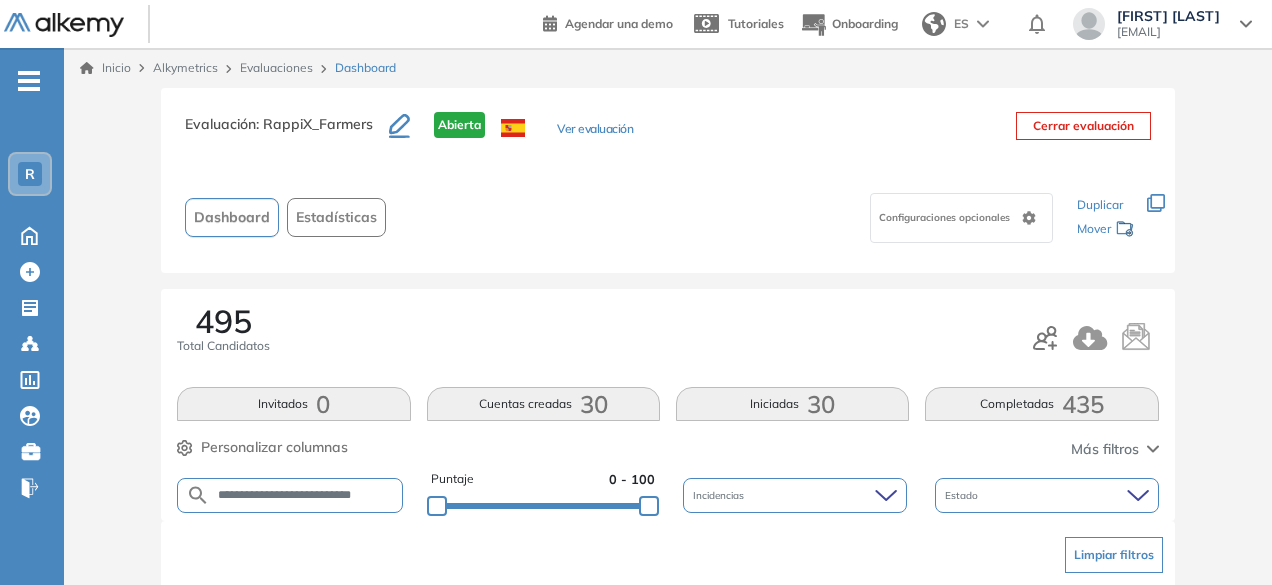 scroll, scrollTop: 0, scrollLeft: 2, axis: horizontal 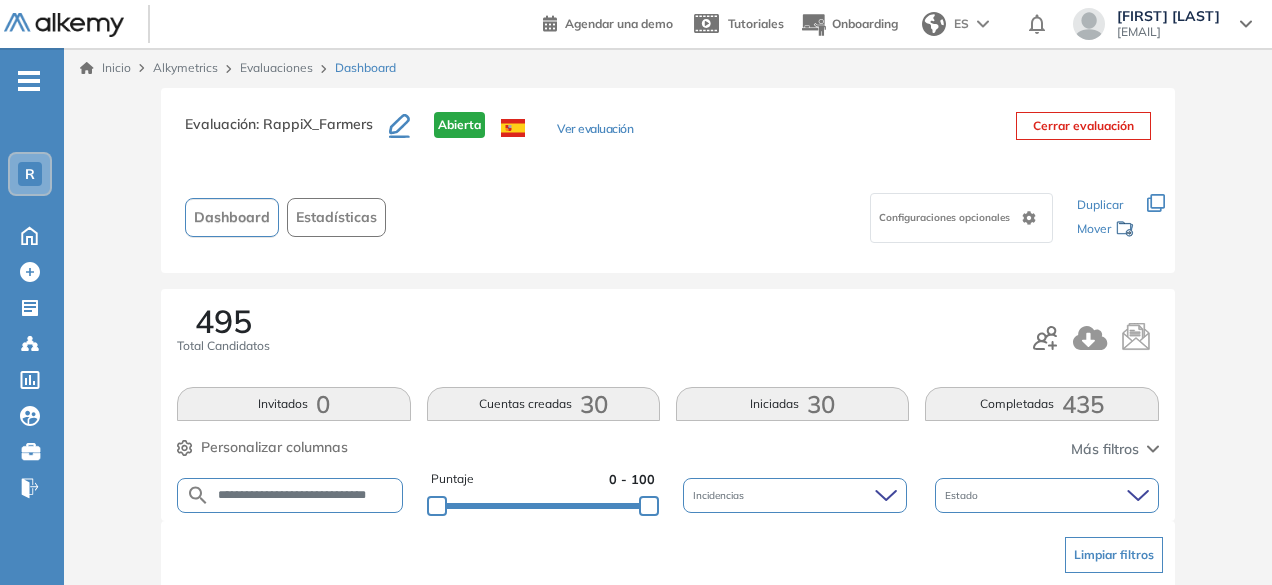 drag, startPoint x: 333, startPoint y: 493, endPoint x: 457, endPoint y: 488, distance: 124.10077 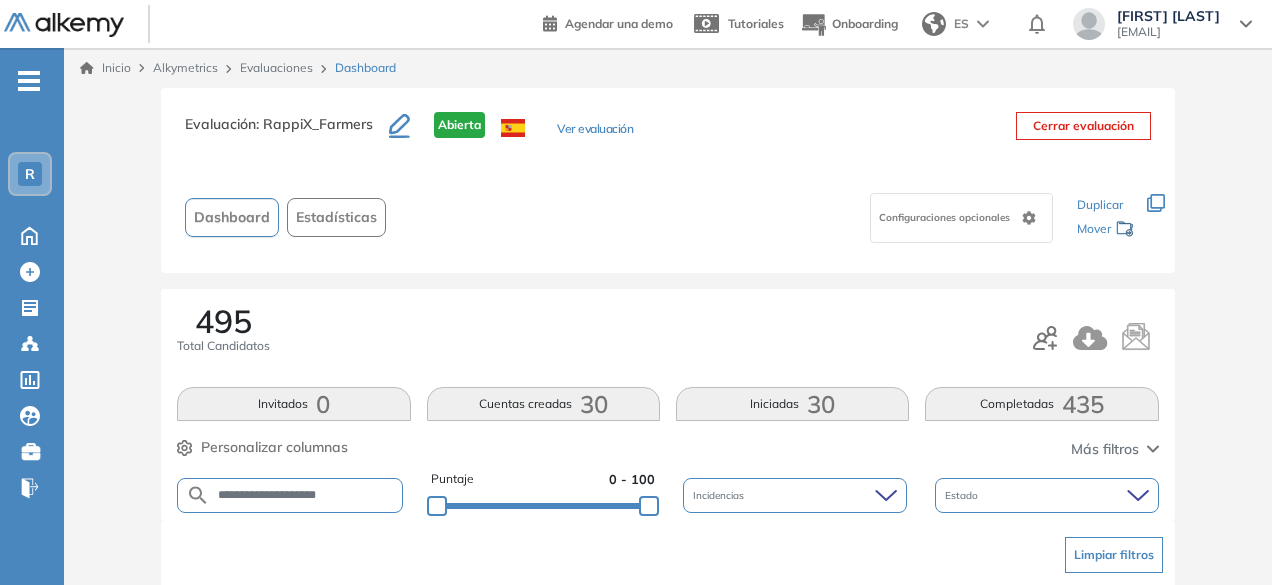 scroll, scrollTop: 0, scrollLeft: 0, axis: both 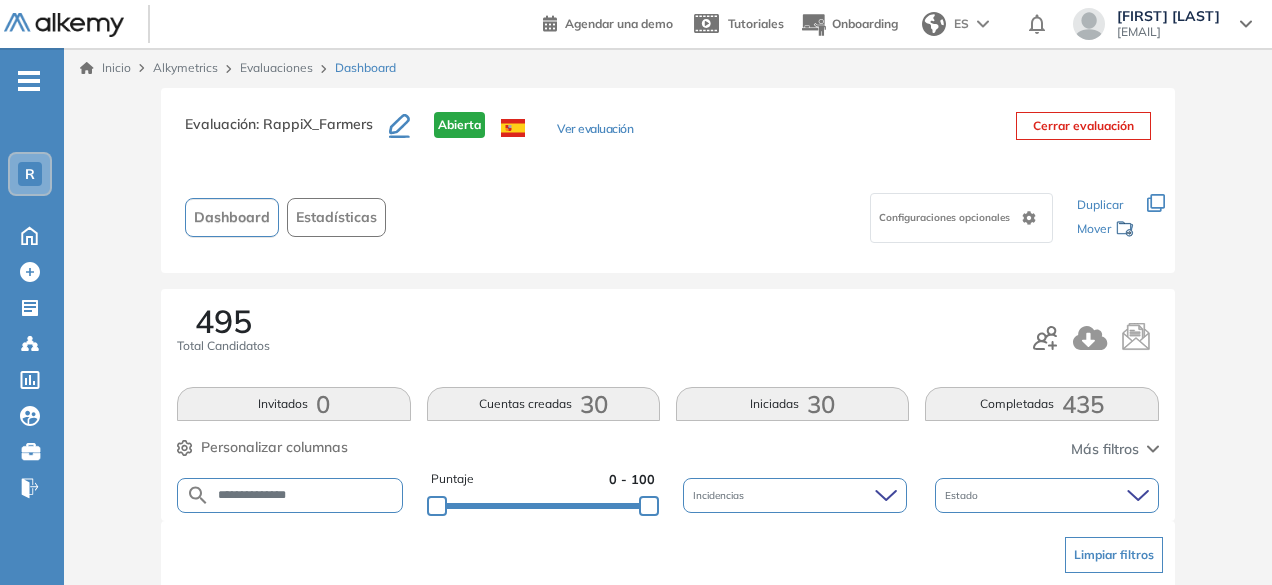 click on "**********" at bounding box center (306, 495) 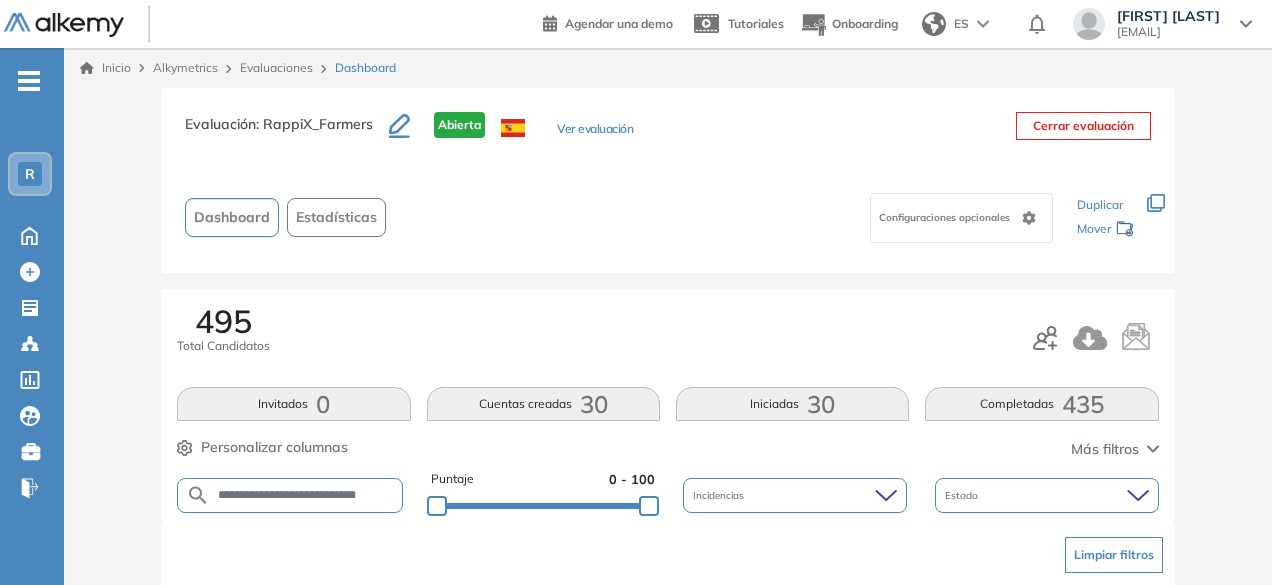 scroll, scrollTop: 0, scrollLeft: 0, axis: both 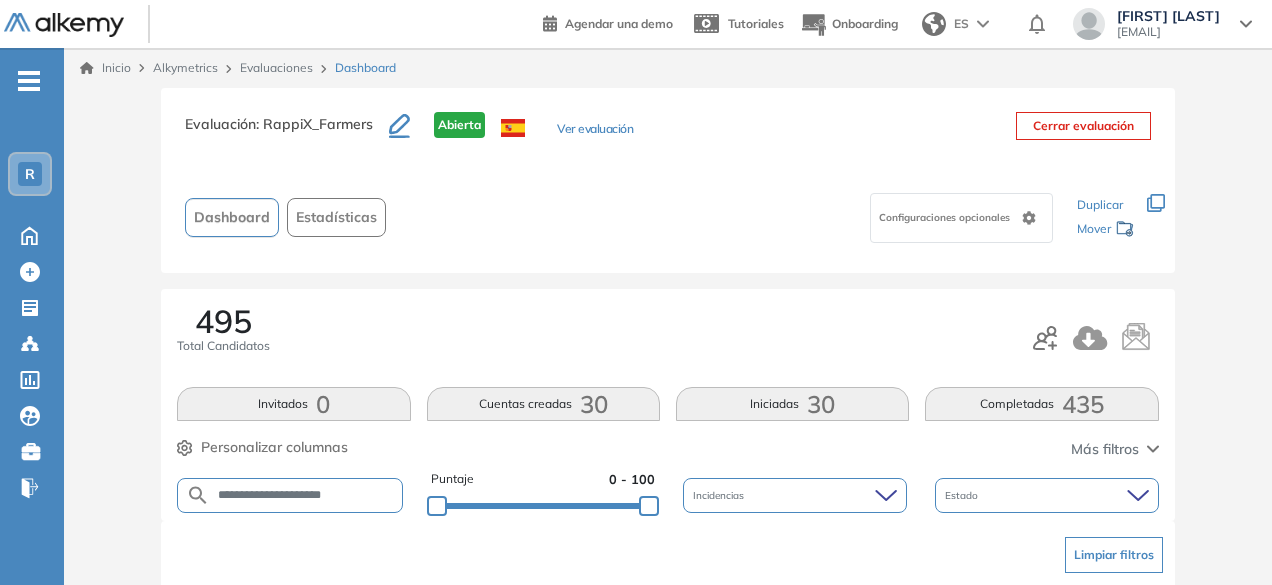 drag, startPoint x: 298, startPoint y: 495, endPoint x: 255, endPoint y: 491, distance: 43.185646 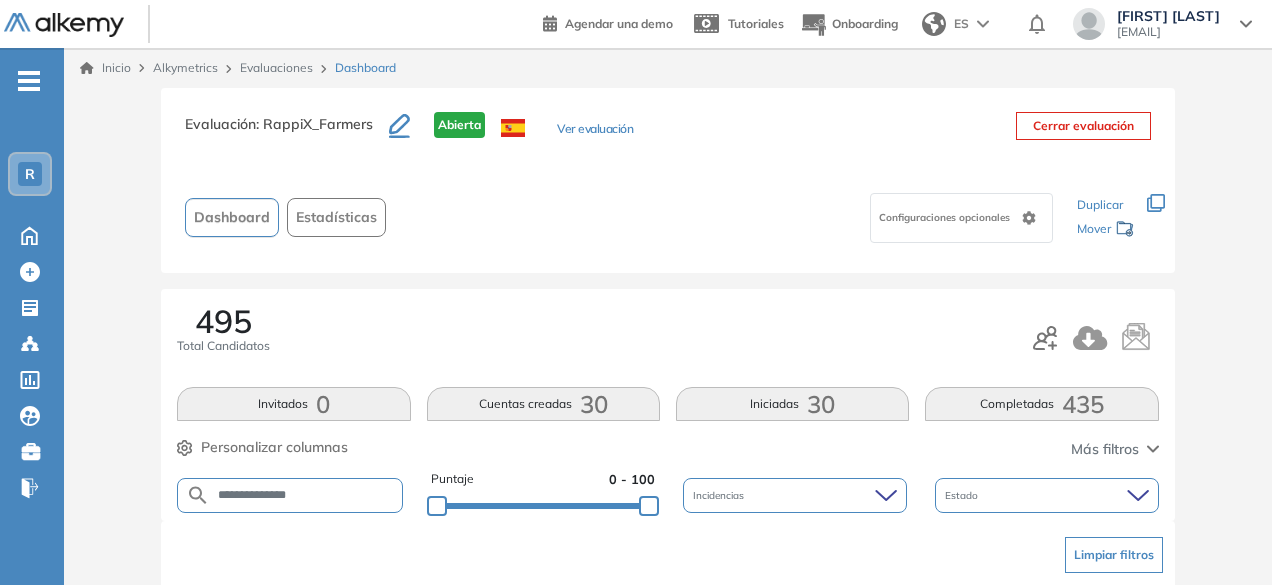 click on "**********" at bounding box center [306, 495] 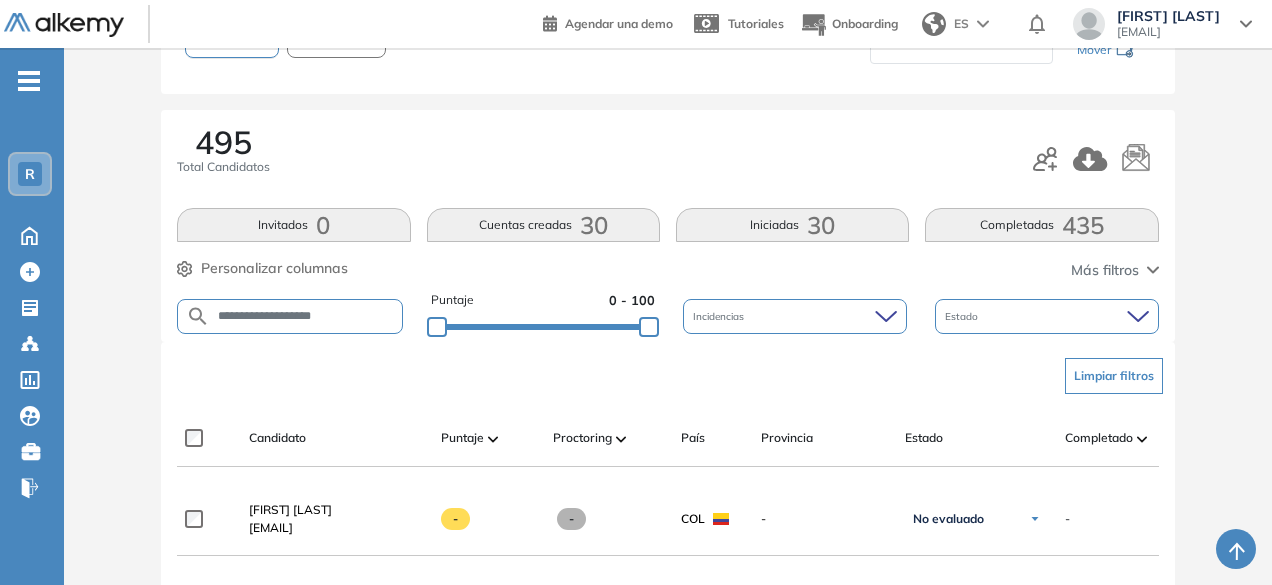scroll, scrollTop: 187, scrollLeft: 0, axis: vertical 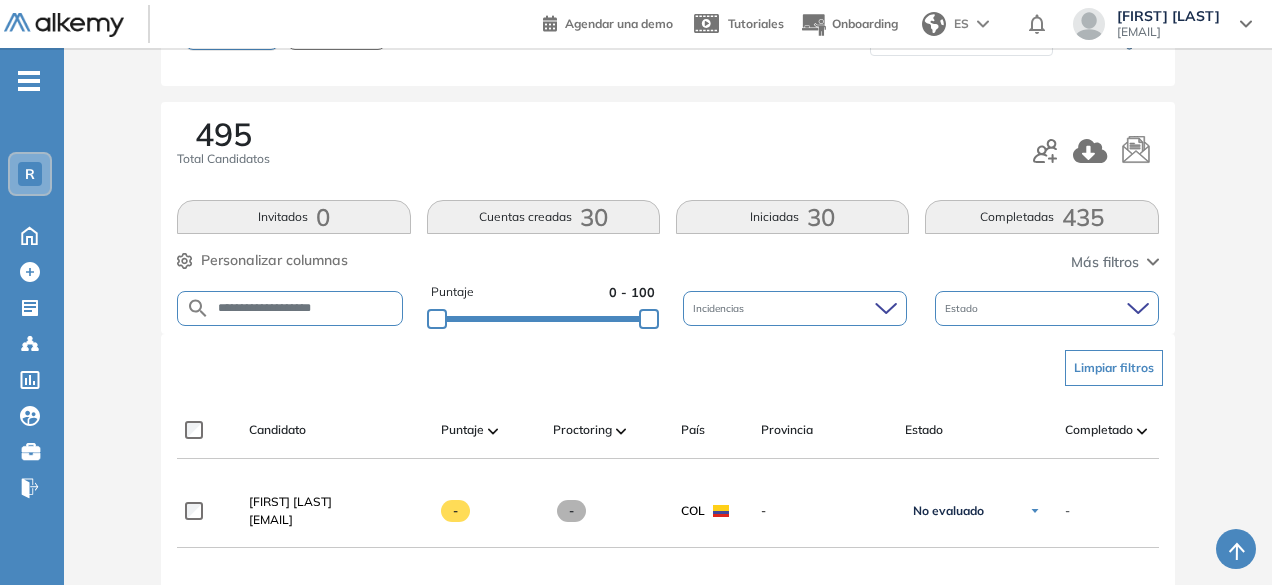 click on "**********" at bounding box center (306, 308) 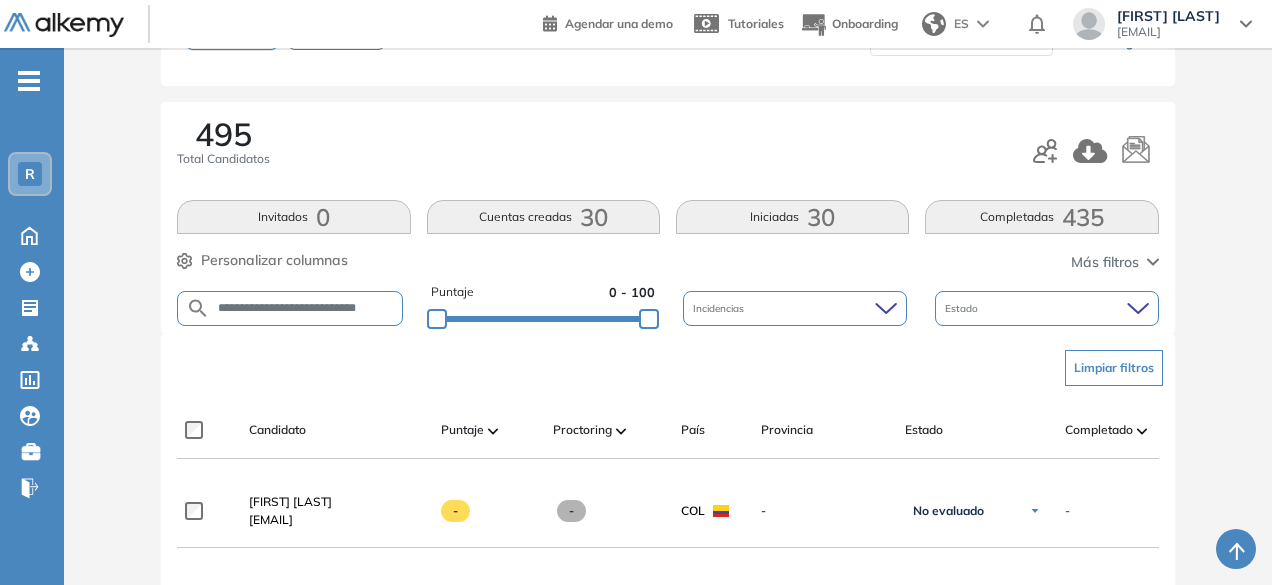 scroll, scrollTop: 0, scrollLeft: 17, axis: horizontal 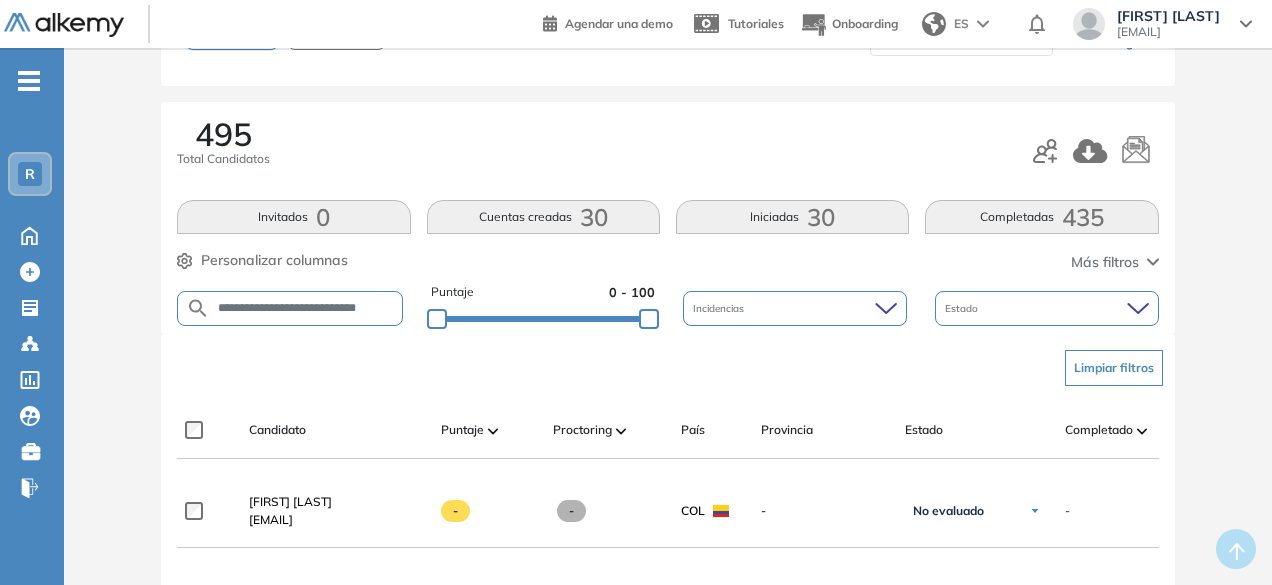 click on "**********" at bounding box center [306, 308] 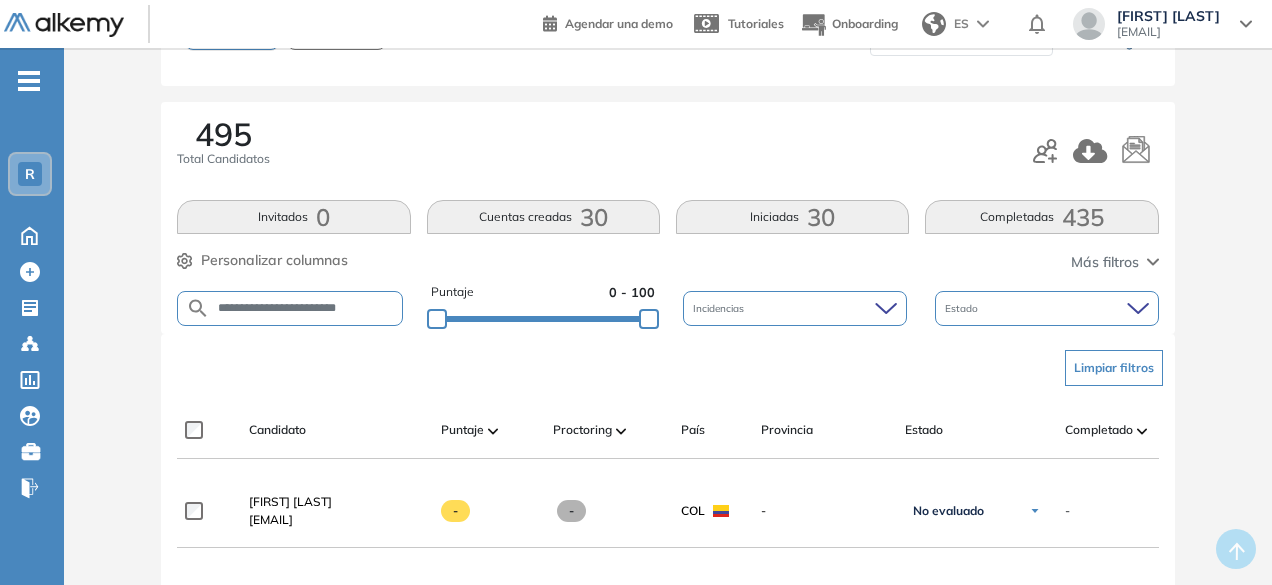 type on "**********" 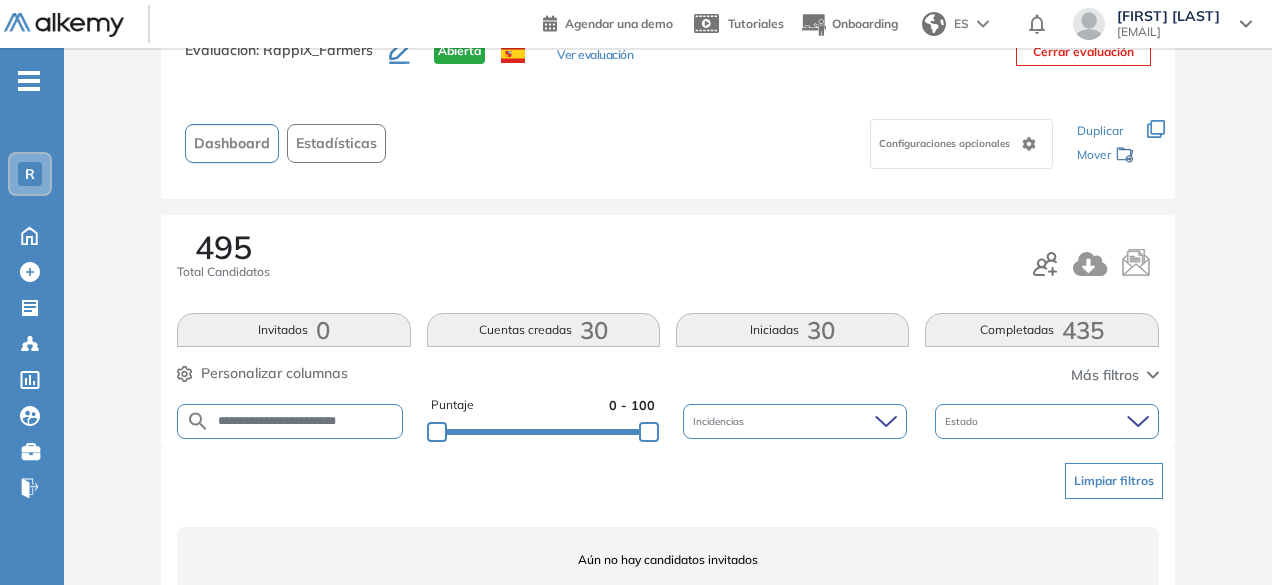 scroll, scrollTop: 154, scrollLeft: 0, axis: vertical 